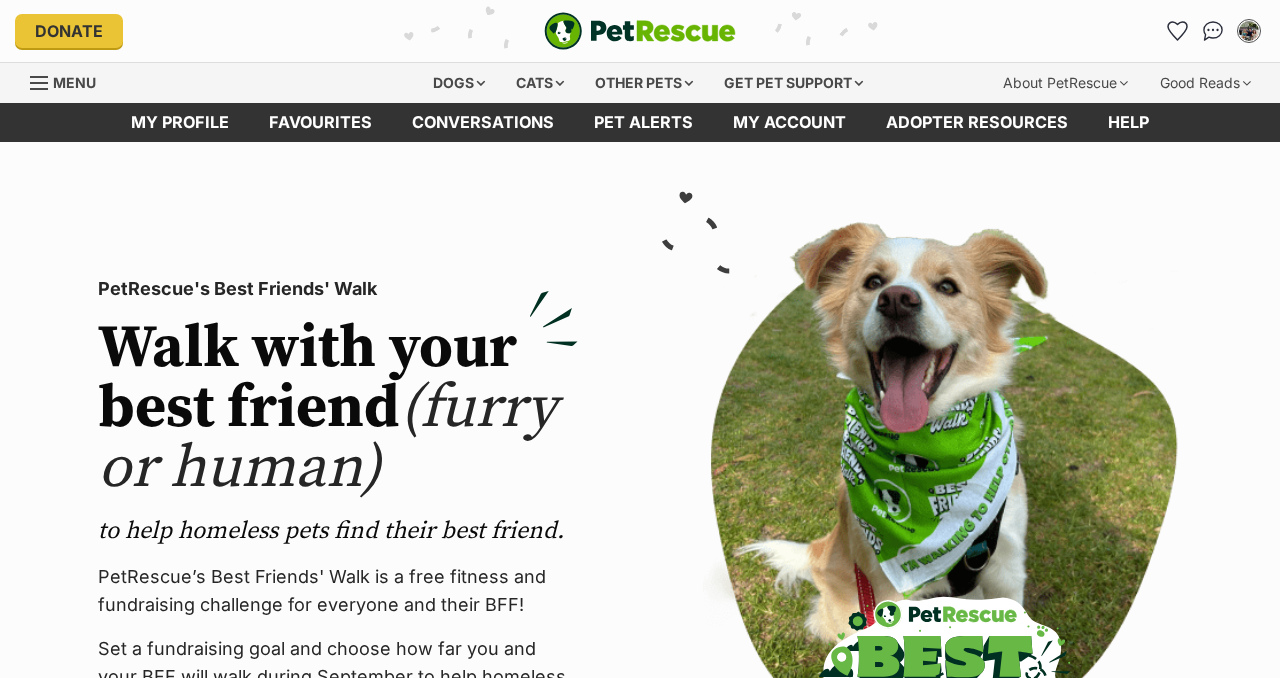 scroll, scrollTop: 0, scrollLeft: 0, axis: both 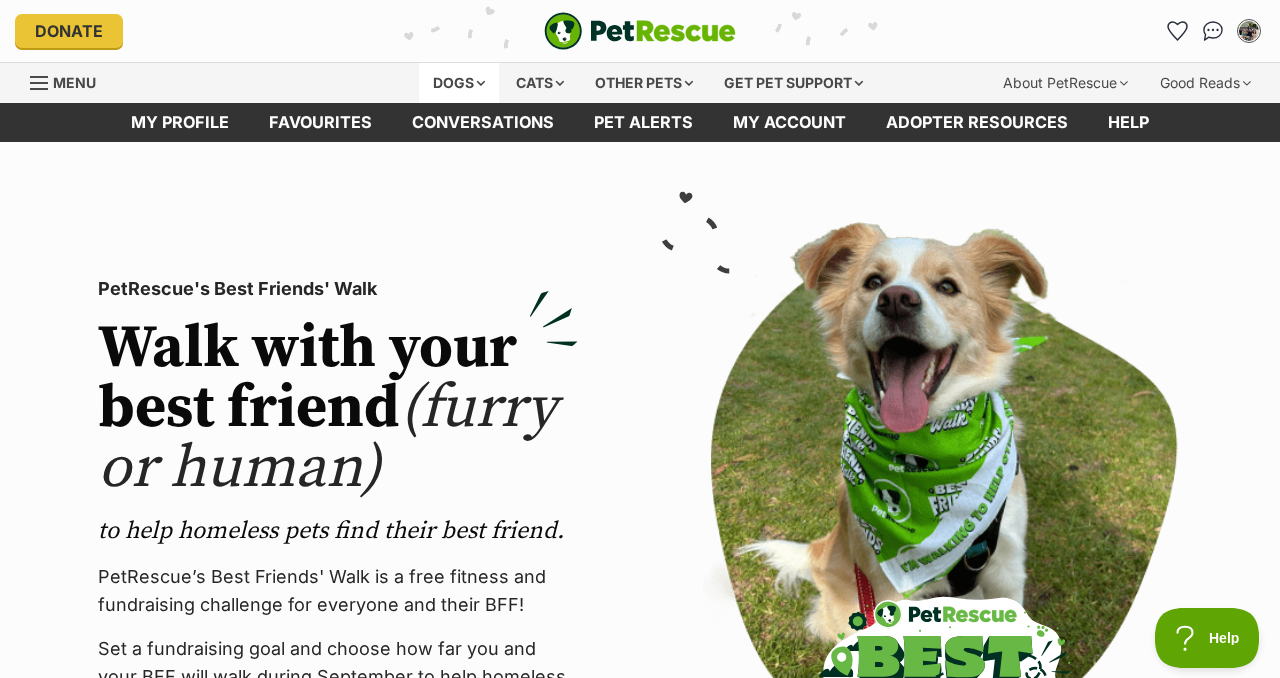 click on "Dogs" at bounding box center [459, 83] 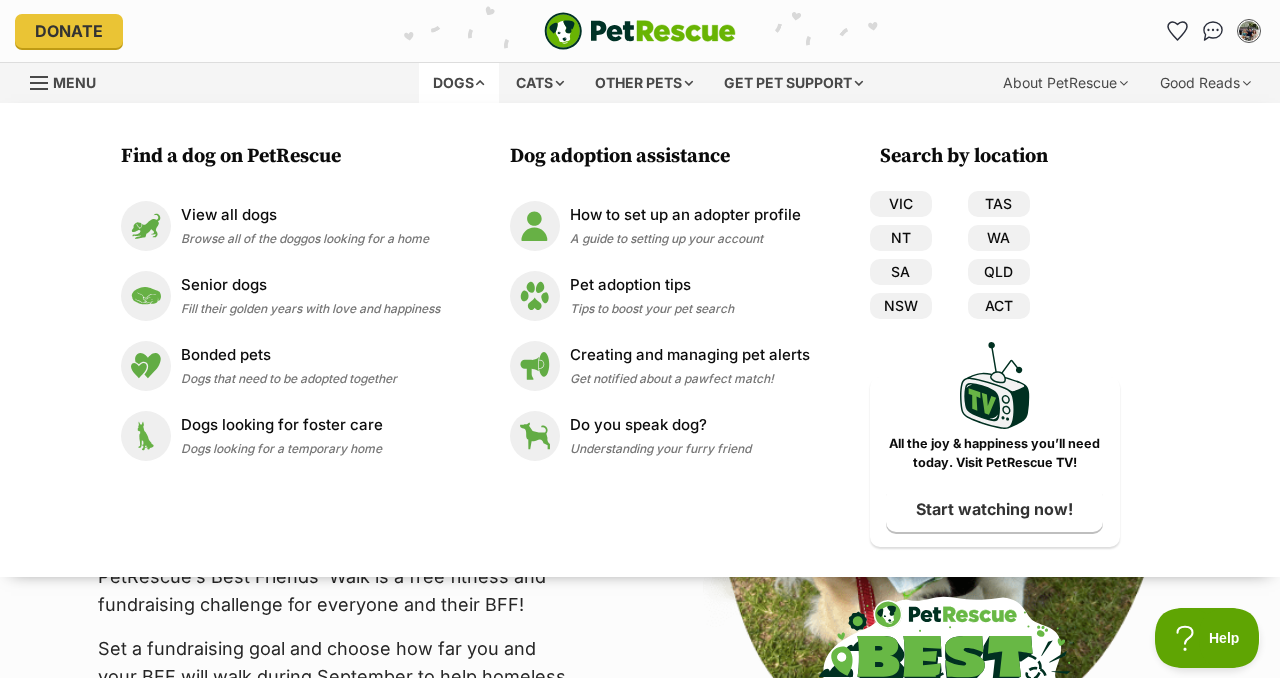 scroll, scrollTop: 0, scrollLeft: 0, axis: both 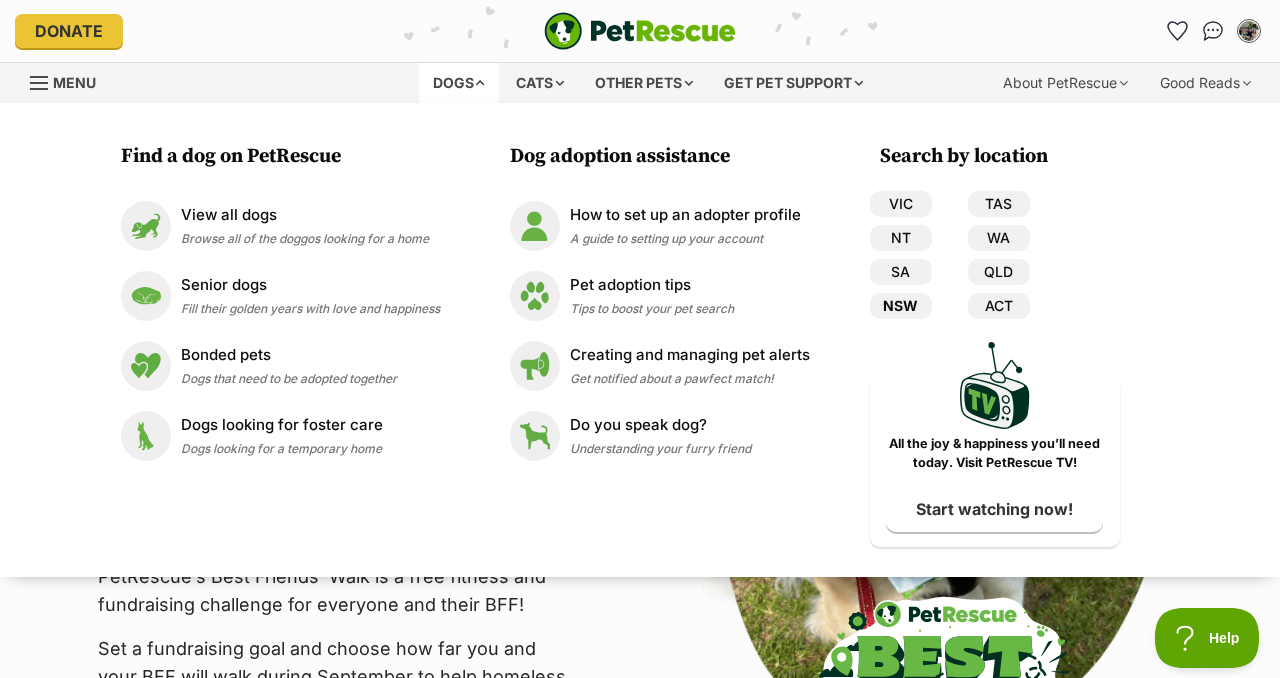 click on "NSW" at bounding box center (901, 306) 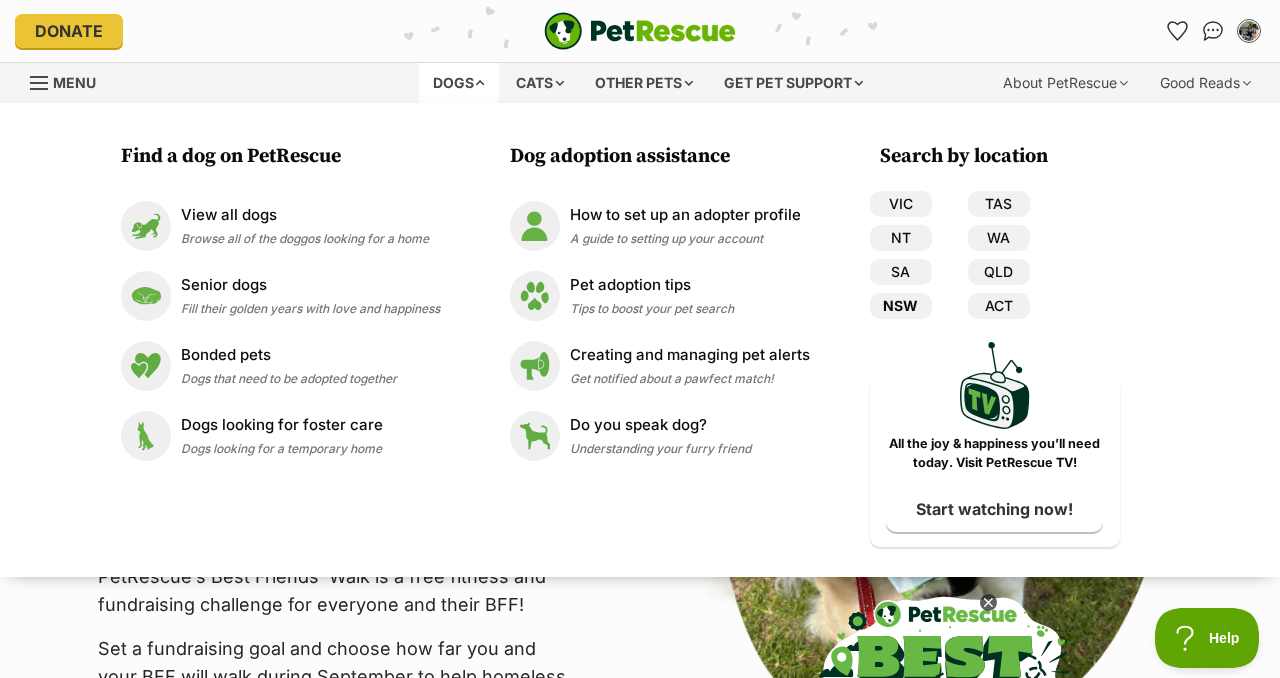 scroll, scrollTop: 0, scrollLeft: 0, axis: both 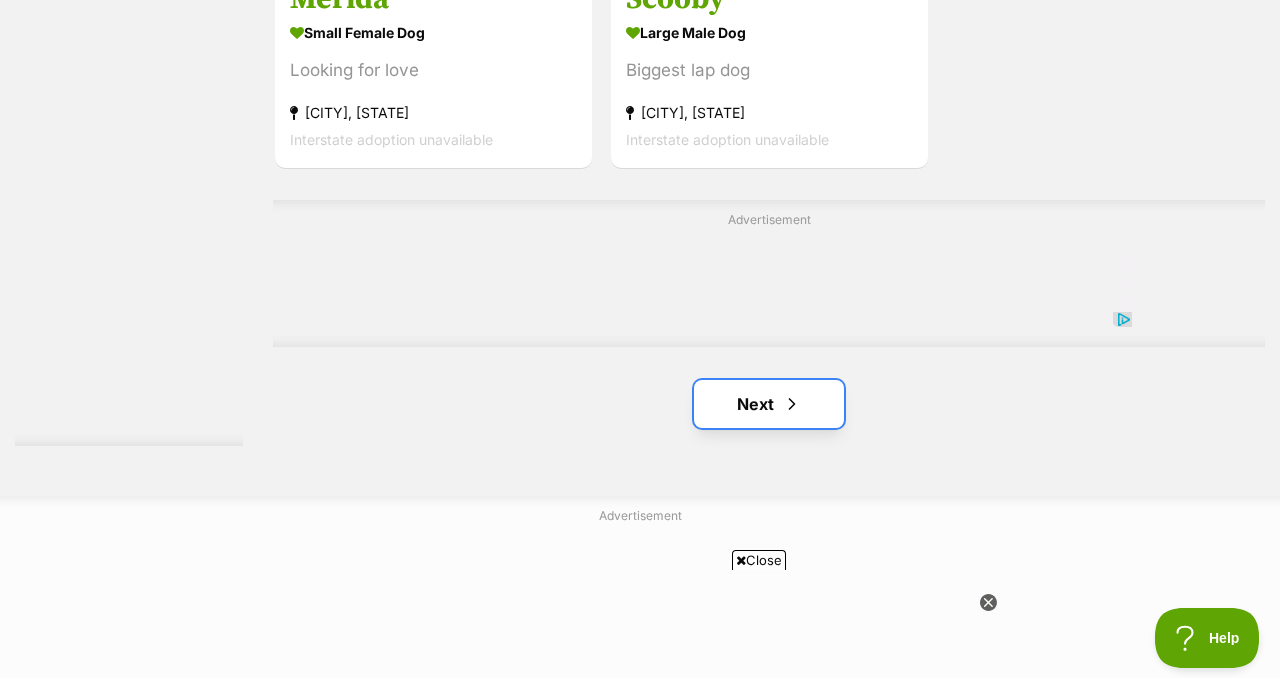 click on "Next" at bounding box center [769, 404] 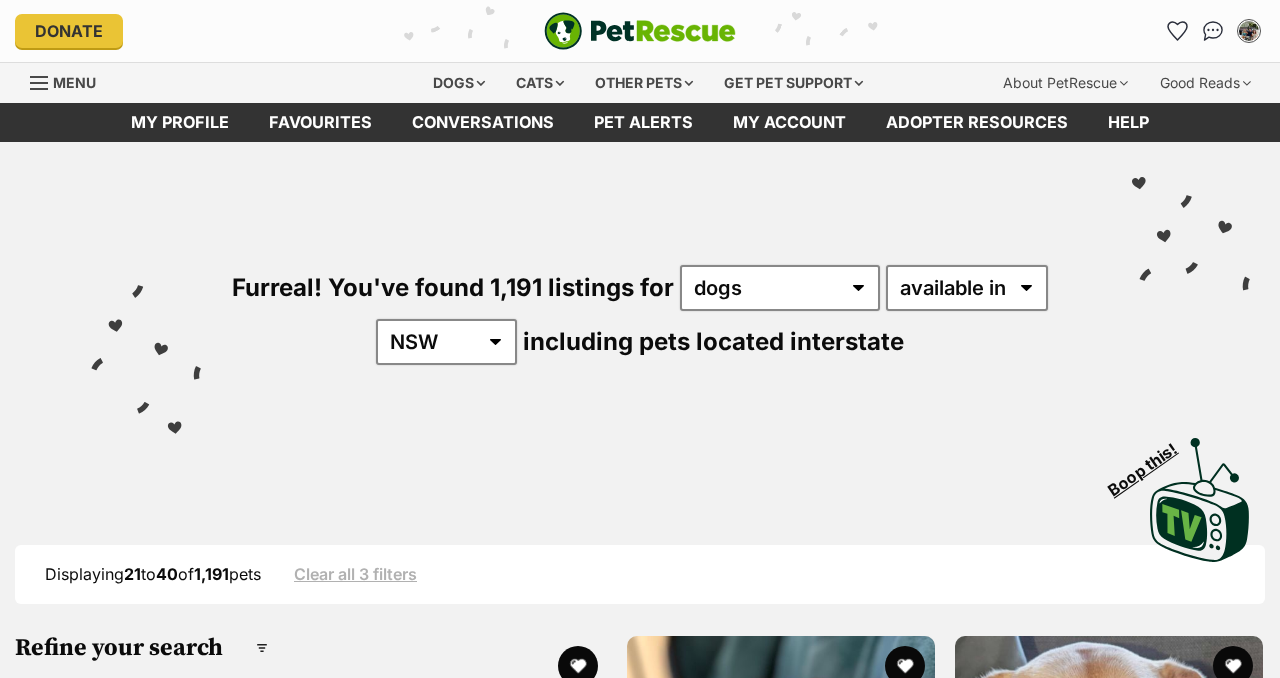 scroll, scrollTop: 0, scrollLeft: 0, axis: both 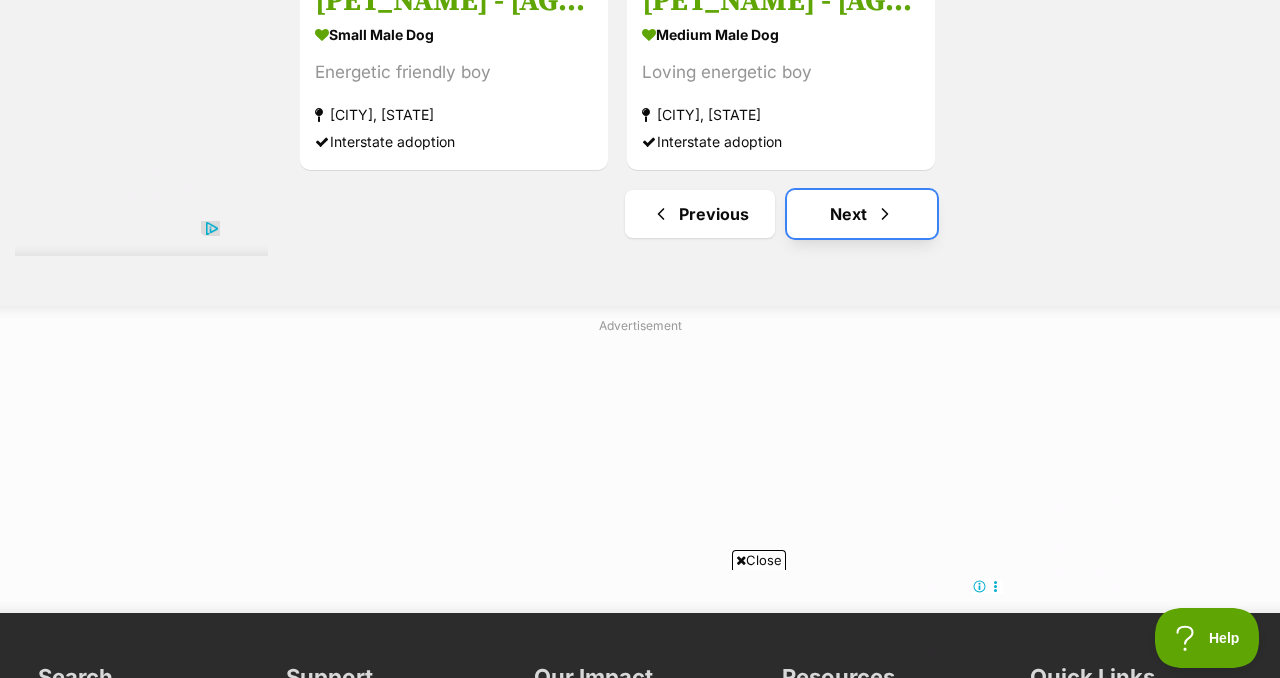 click on "Next" at bounding box center (862, 214) 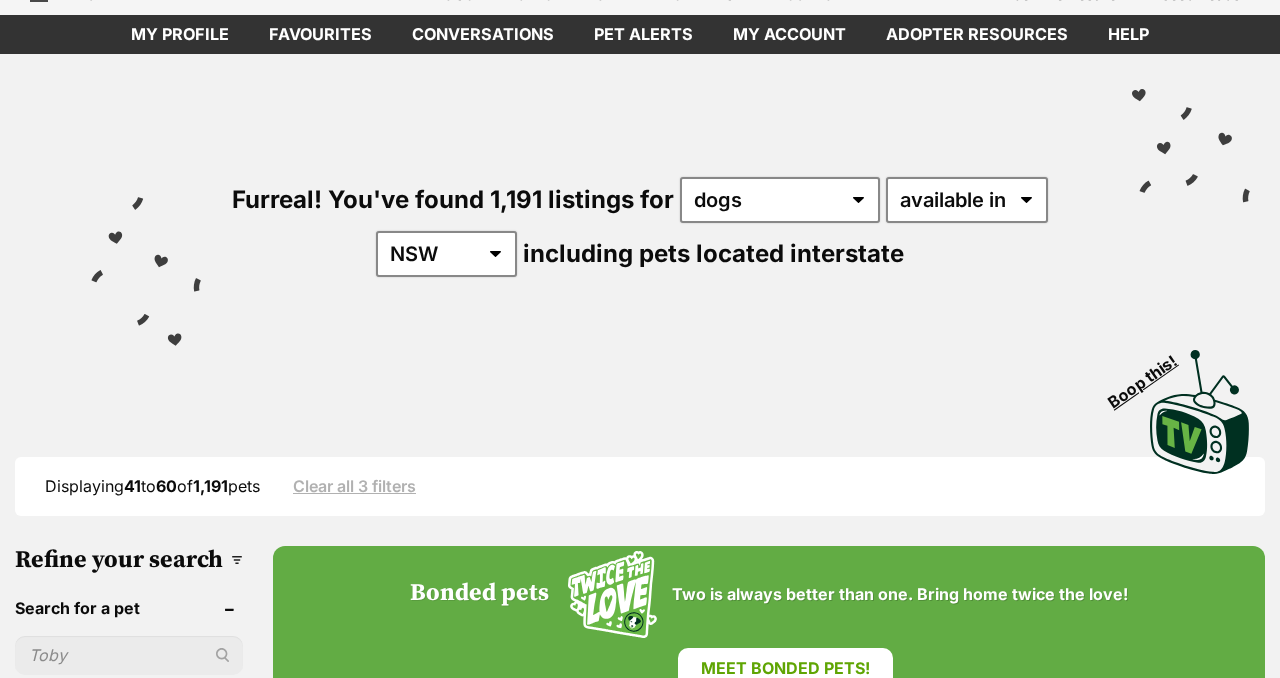 scroll, scrollTop: 0, scrollLeft: 0, axis: both 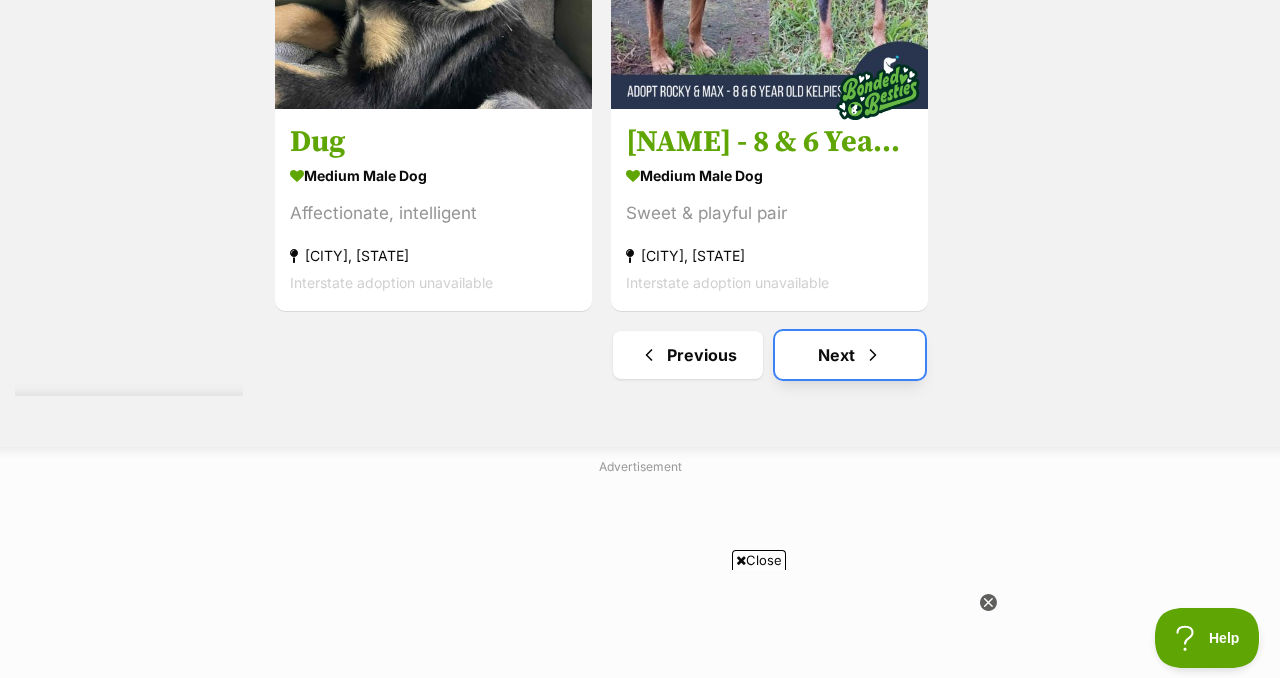 click on "Next" at bounding box center (850, 355) 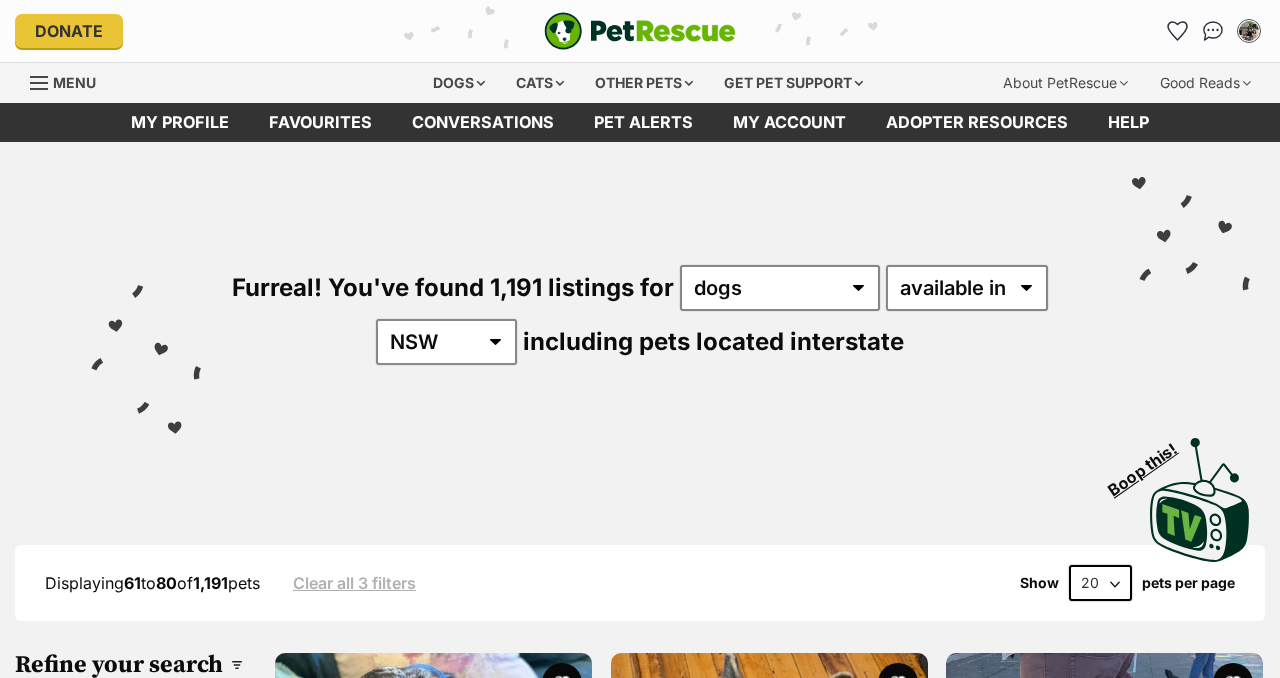 scroll, scrollTop: 0, scrollLeft: 0, axis: both 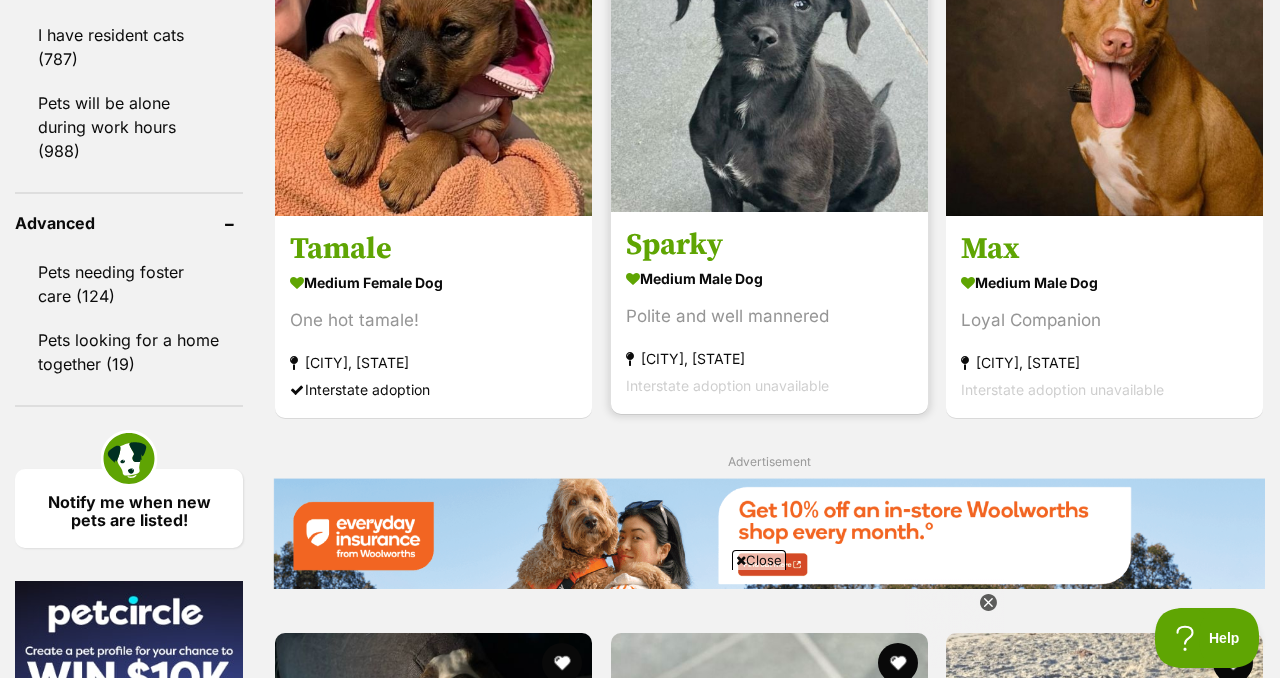 click at bounding box center [769, 53] 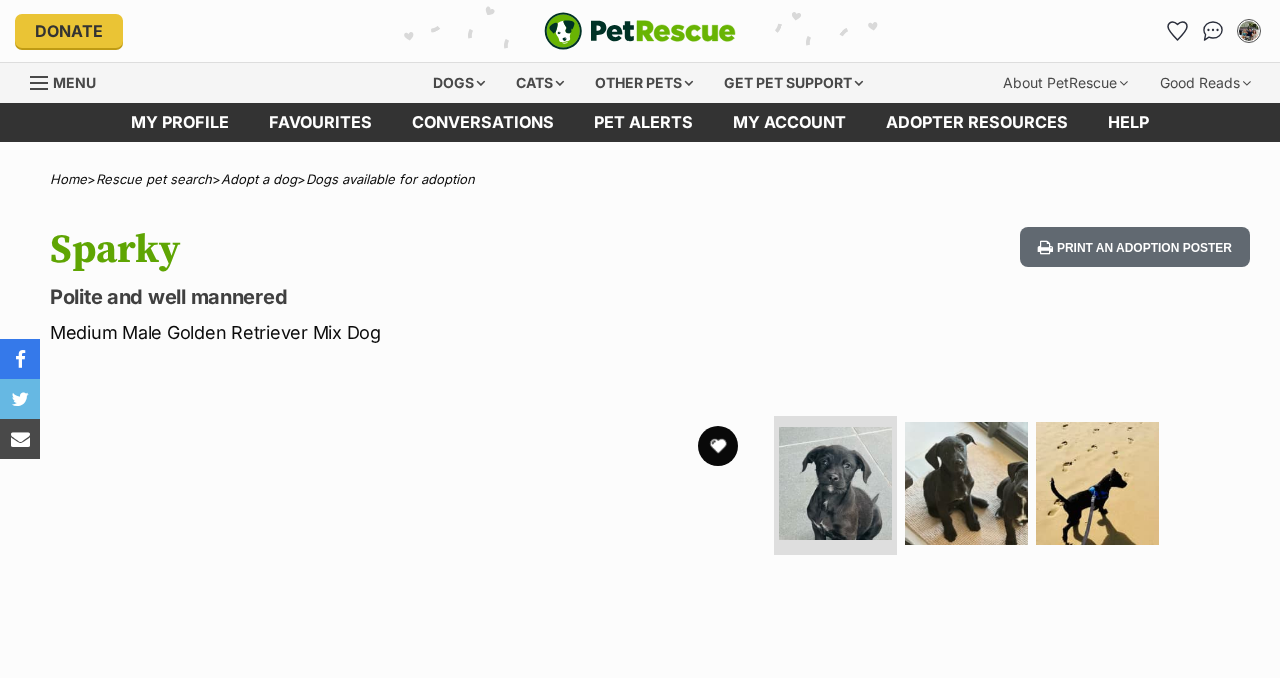 scroll, scrollTop: 40, scrollLeft: 0, axis: vertical 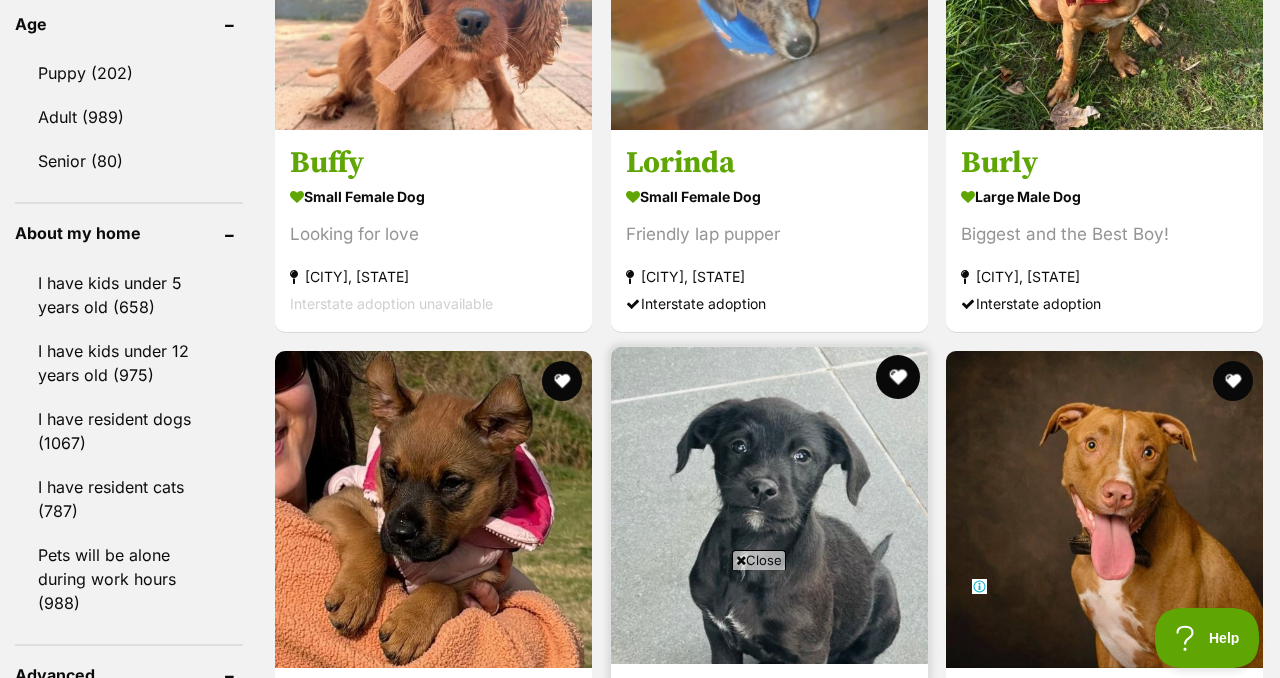 click at bounding box center [897, 377] 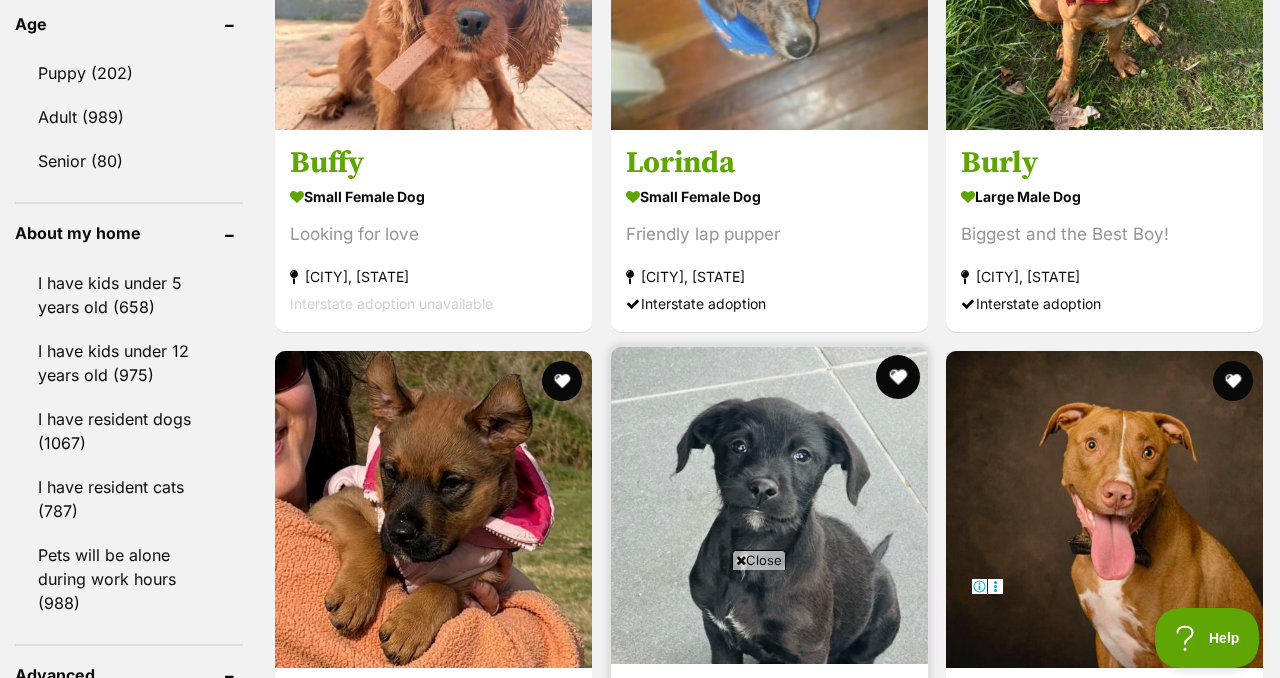 scroll, scrollTop: 0, scrollLeft: 0, axis: both 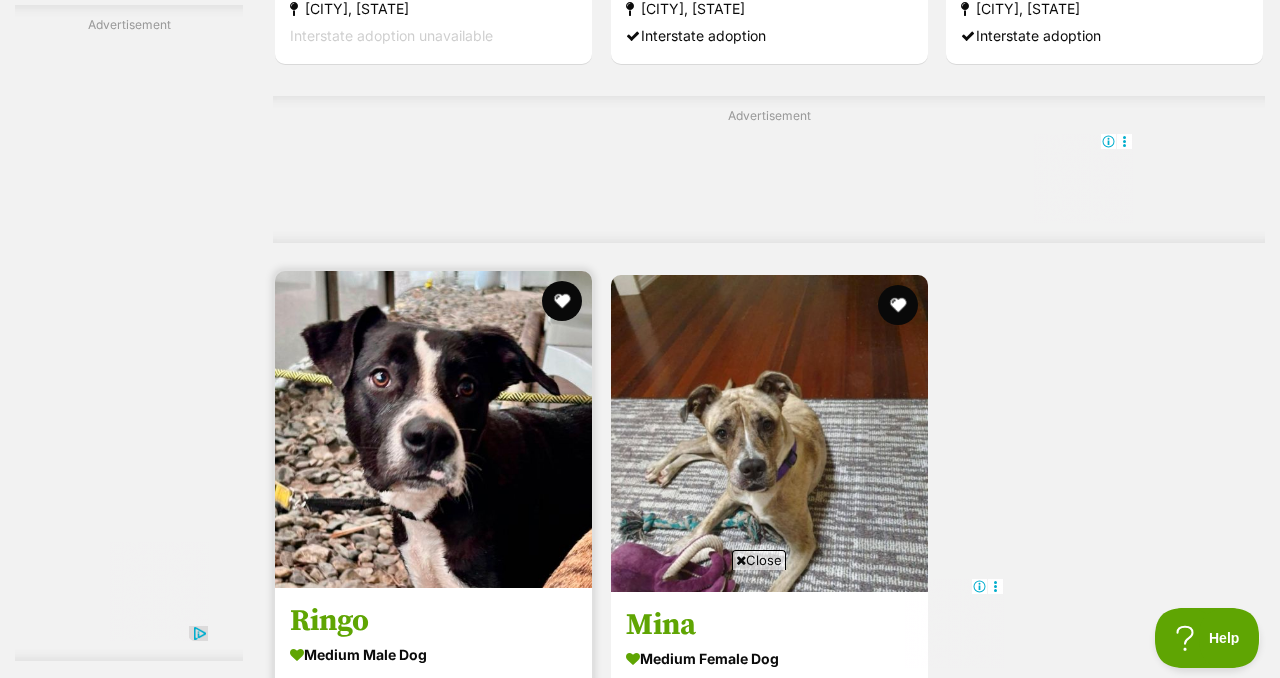 click at bounding box center (433, 429) 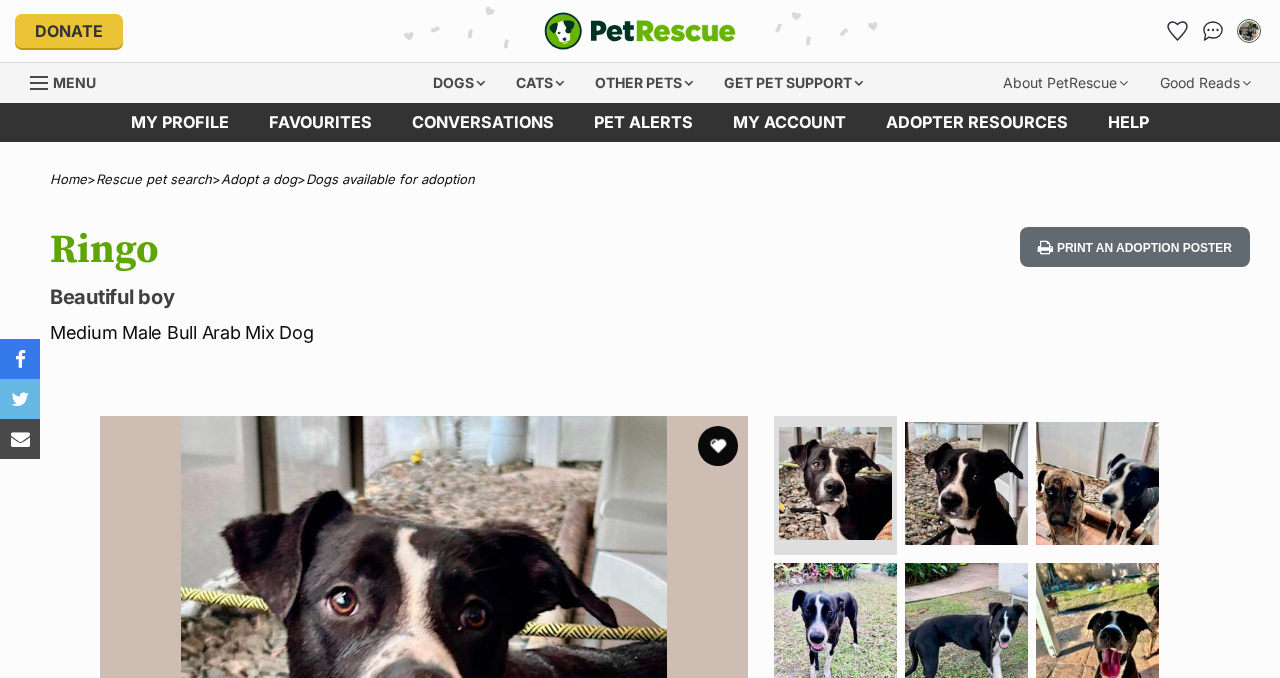 scroll, scrollTop: 40, scrollLeft: 0, axis: vertical 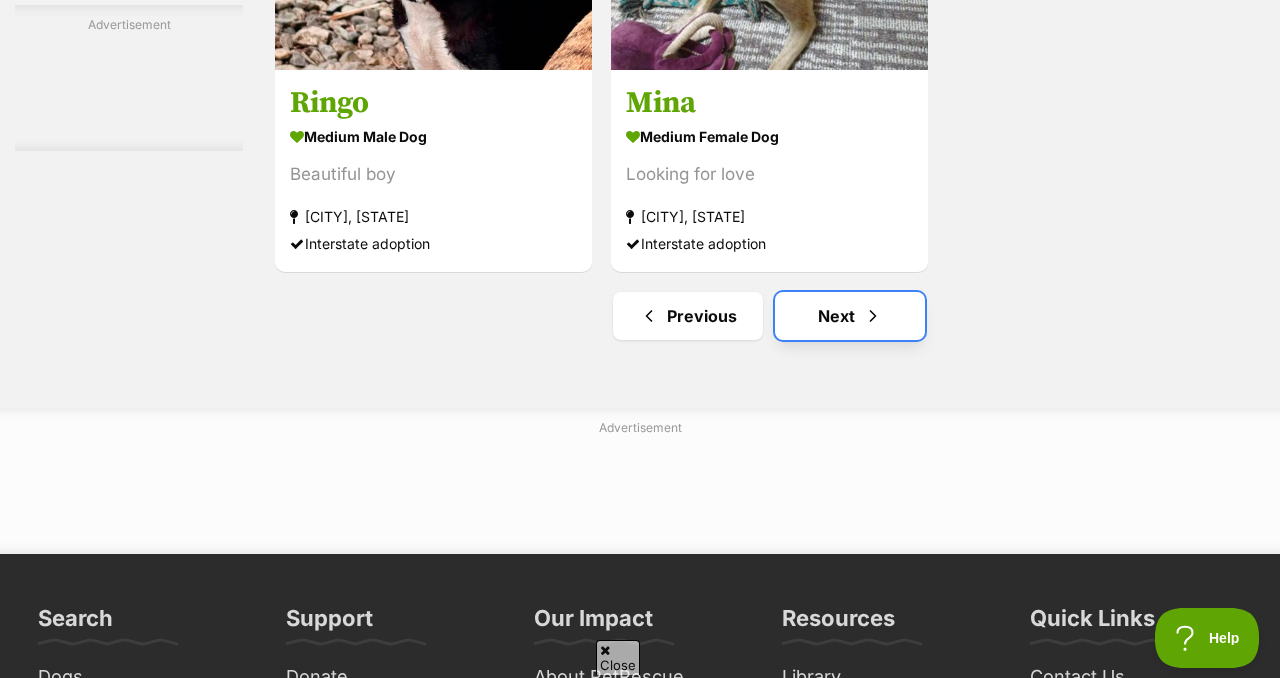 click on "Next" at bounding box center [850, 316] 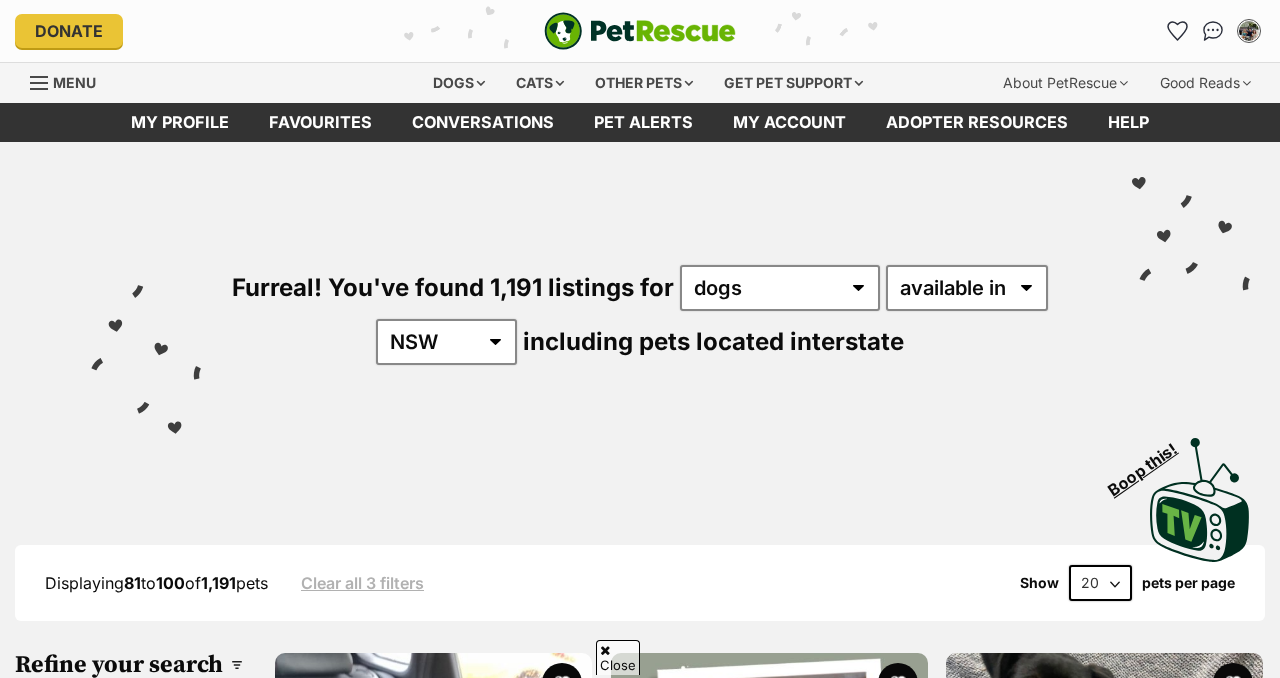 scroll, scrollTop: 410, scrollLeft: 0, axis: vertical 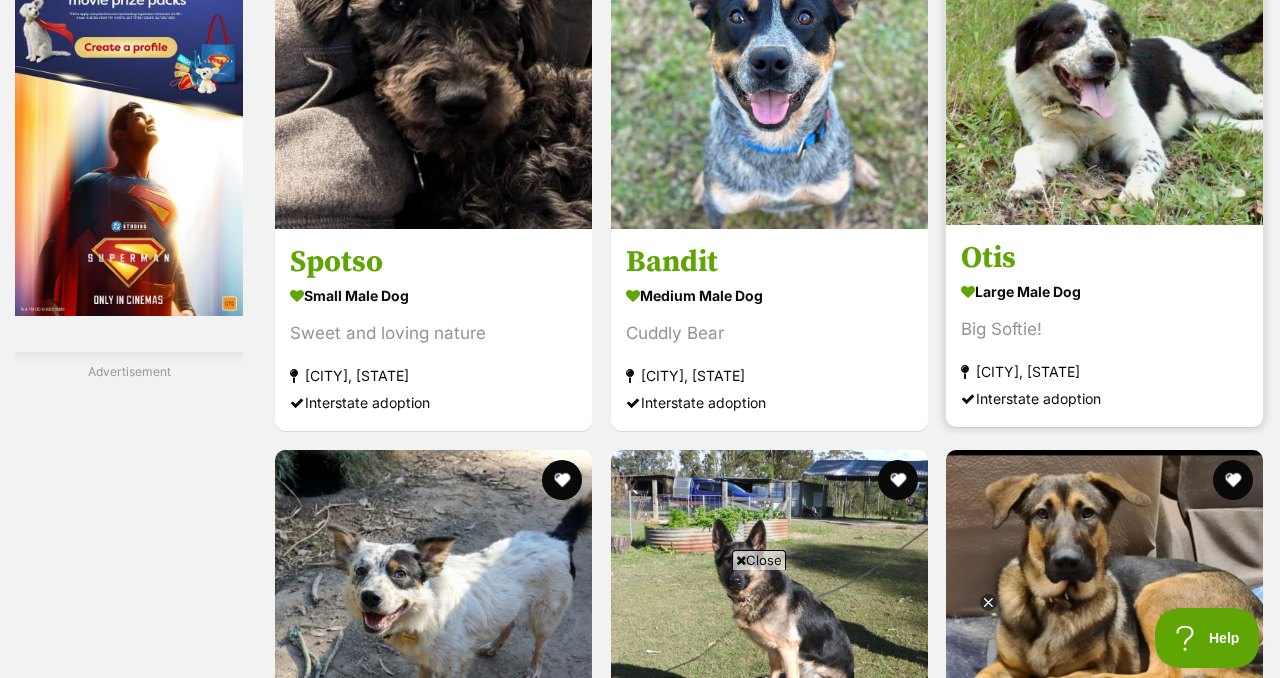 click at bounding box center (1233, -62) 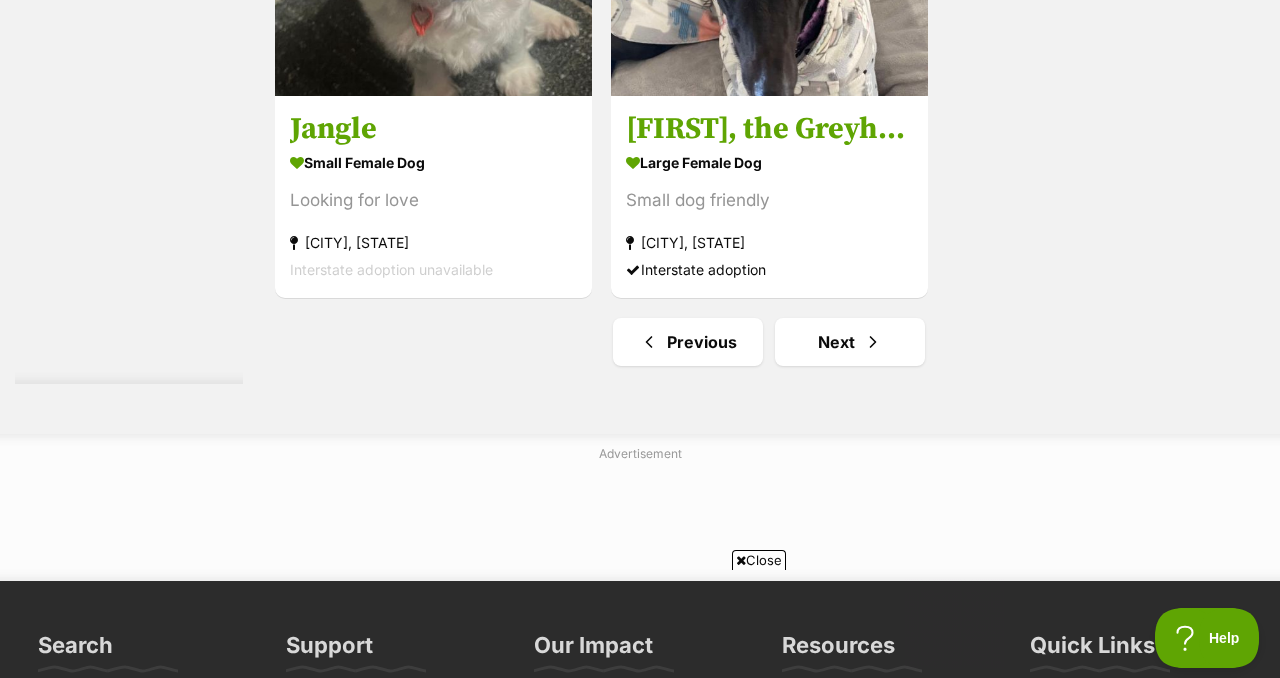 scroll, scrollTop: 4721, scrollLeft: 0, axis: vertical 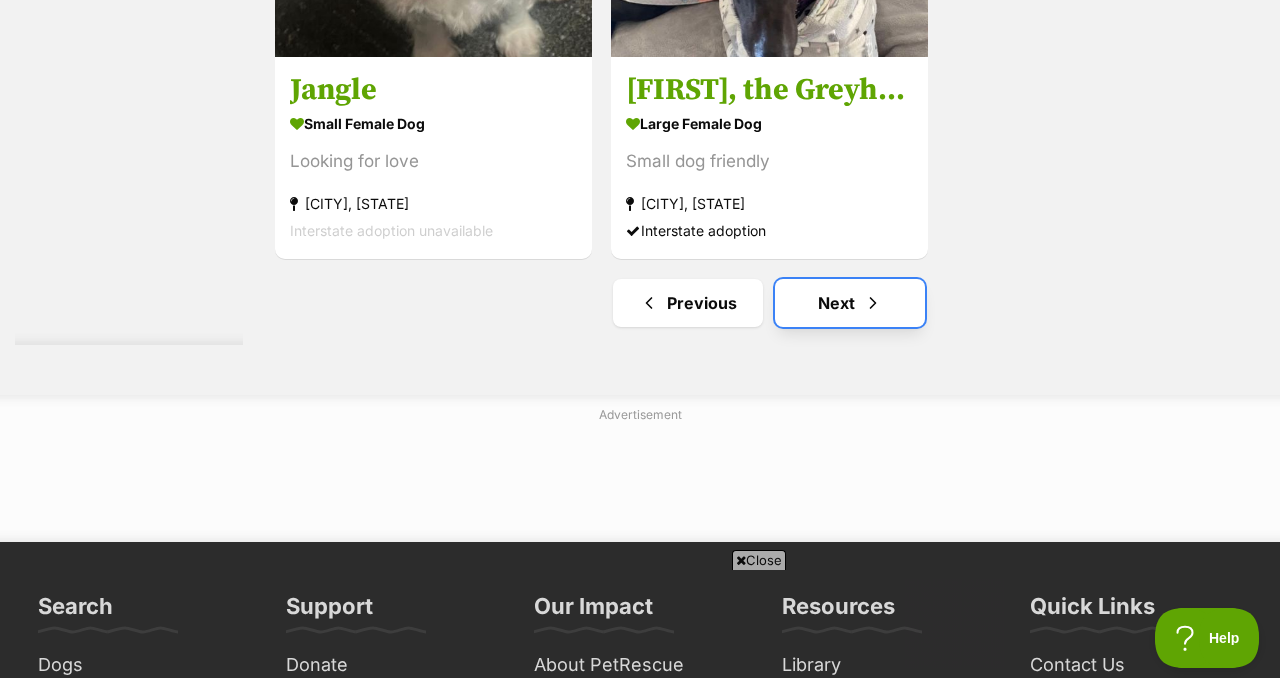 click on "Next" at bounding box center [850, 303] 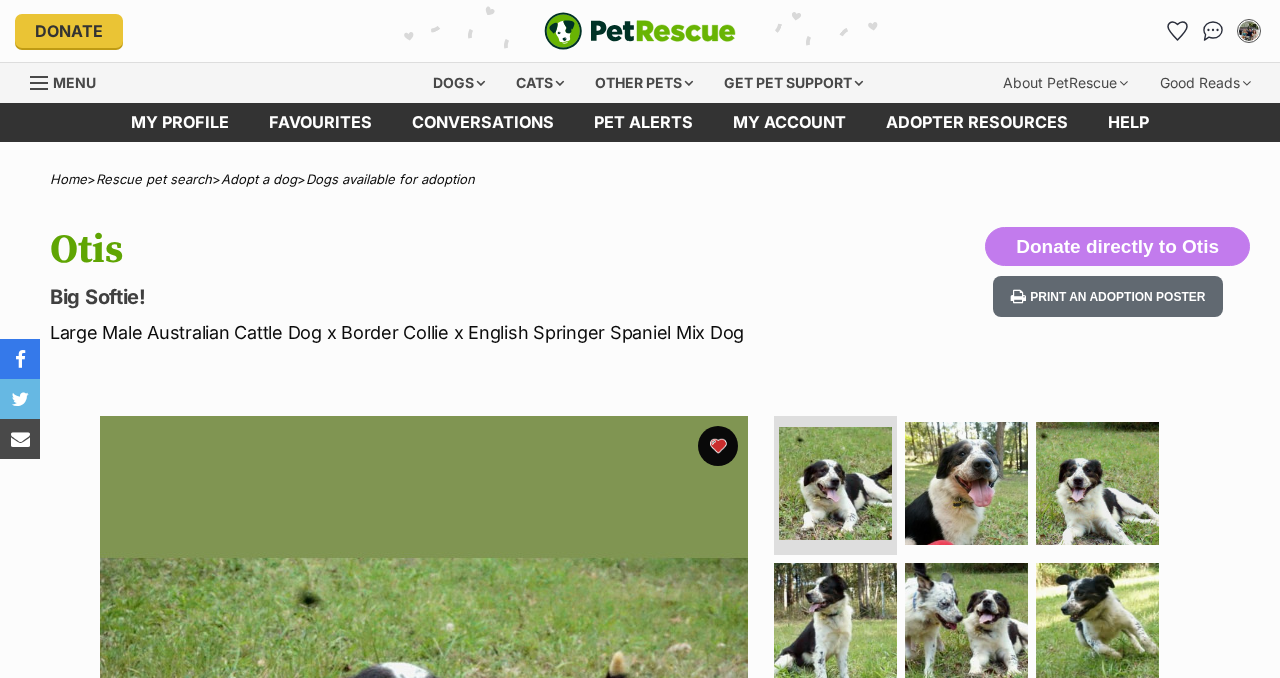 scroll, scrollTop: 37, scrollLeft: 0, axis: vertical 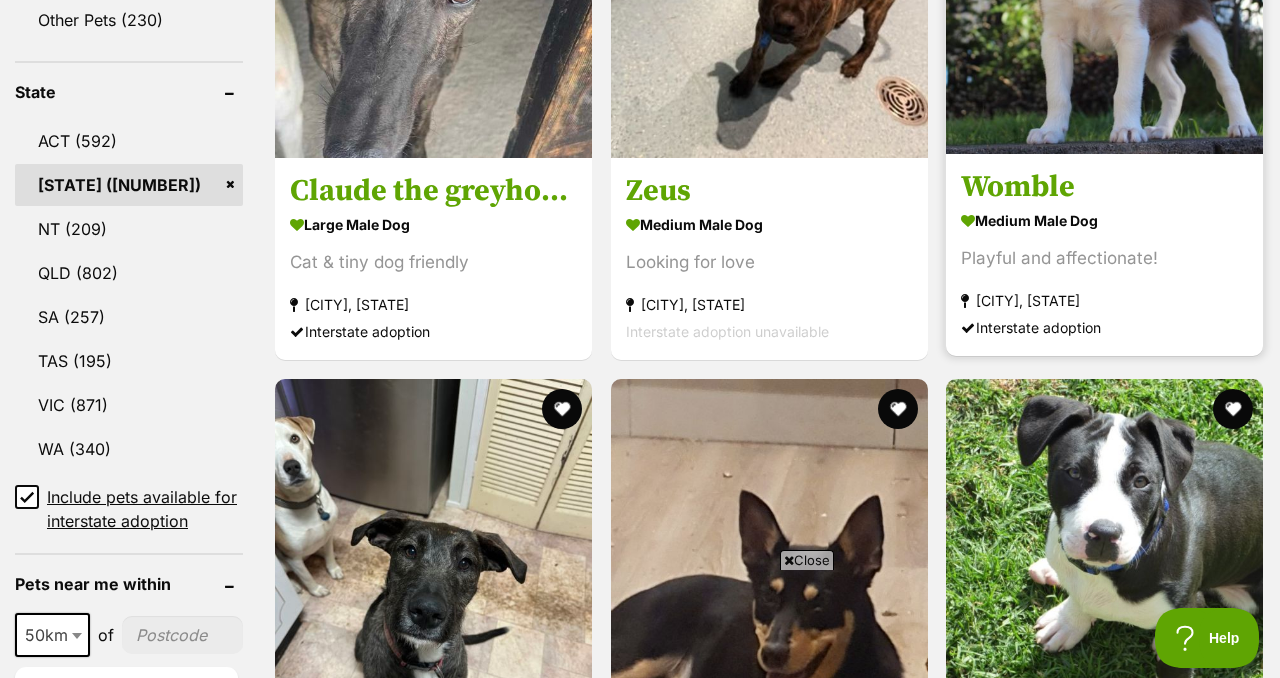 click at bounding box center [1104, -5] 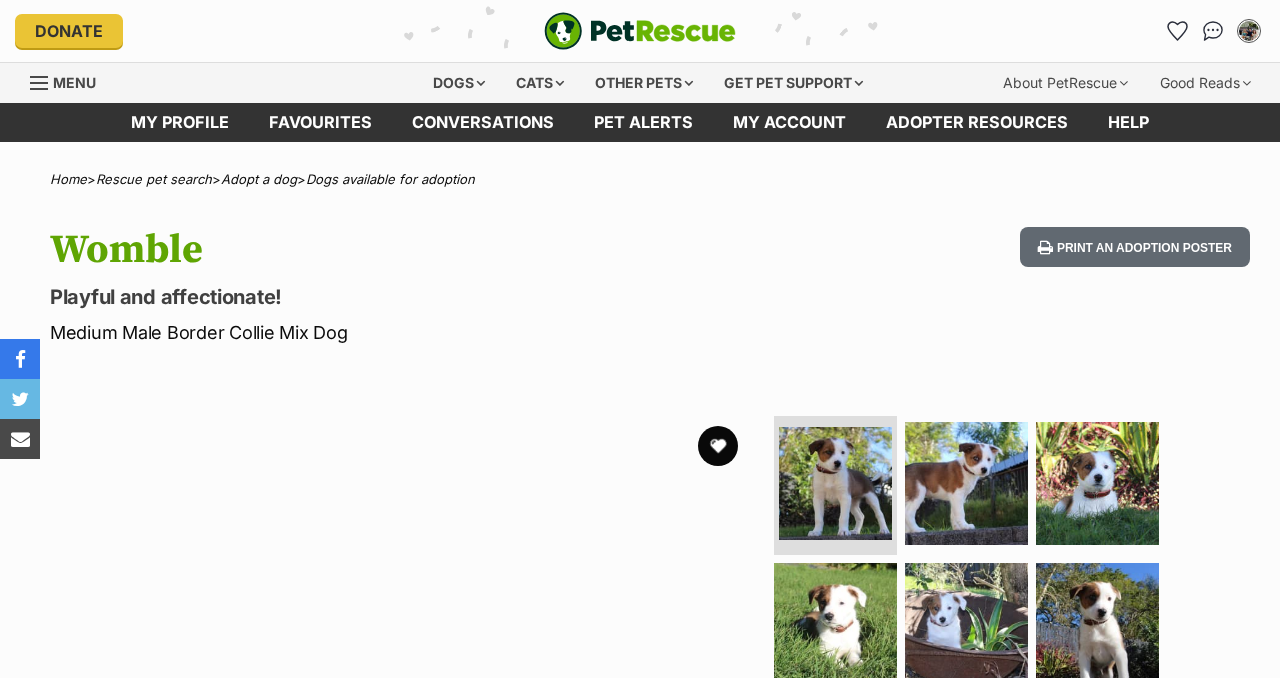 scroll, scrollTop: 114, scrollLeft: 0, axis: vertical 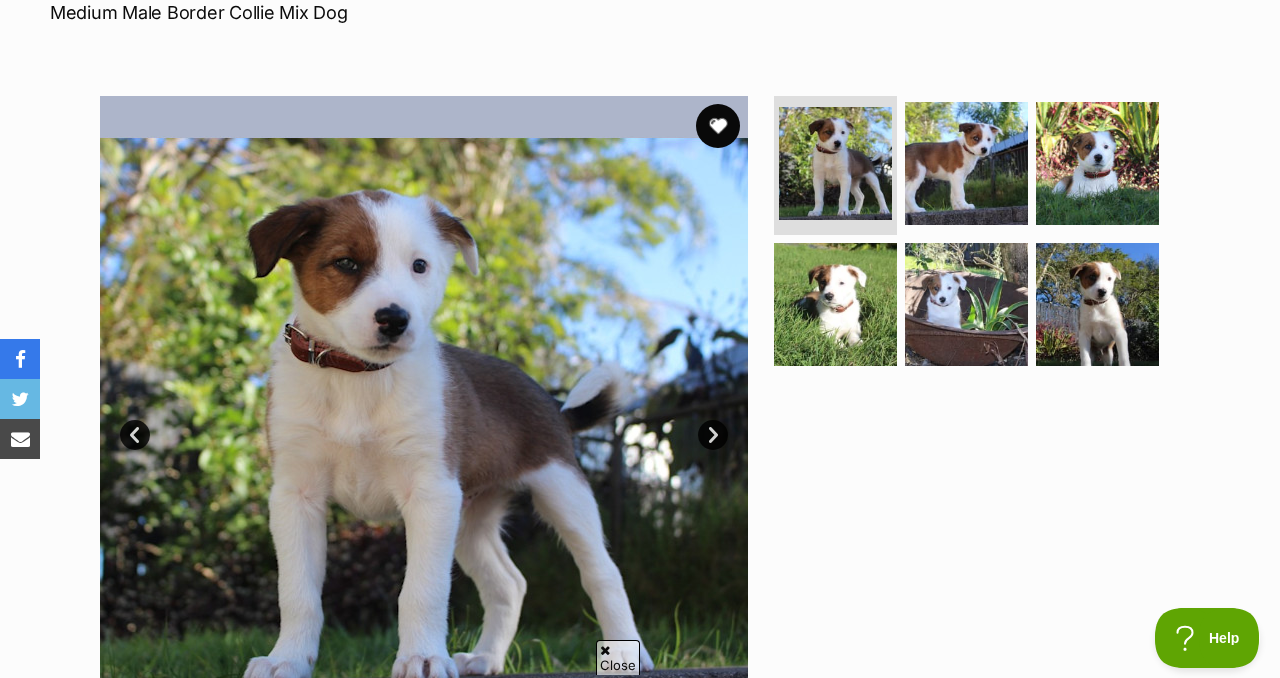 click at bounding box center [718, 126] 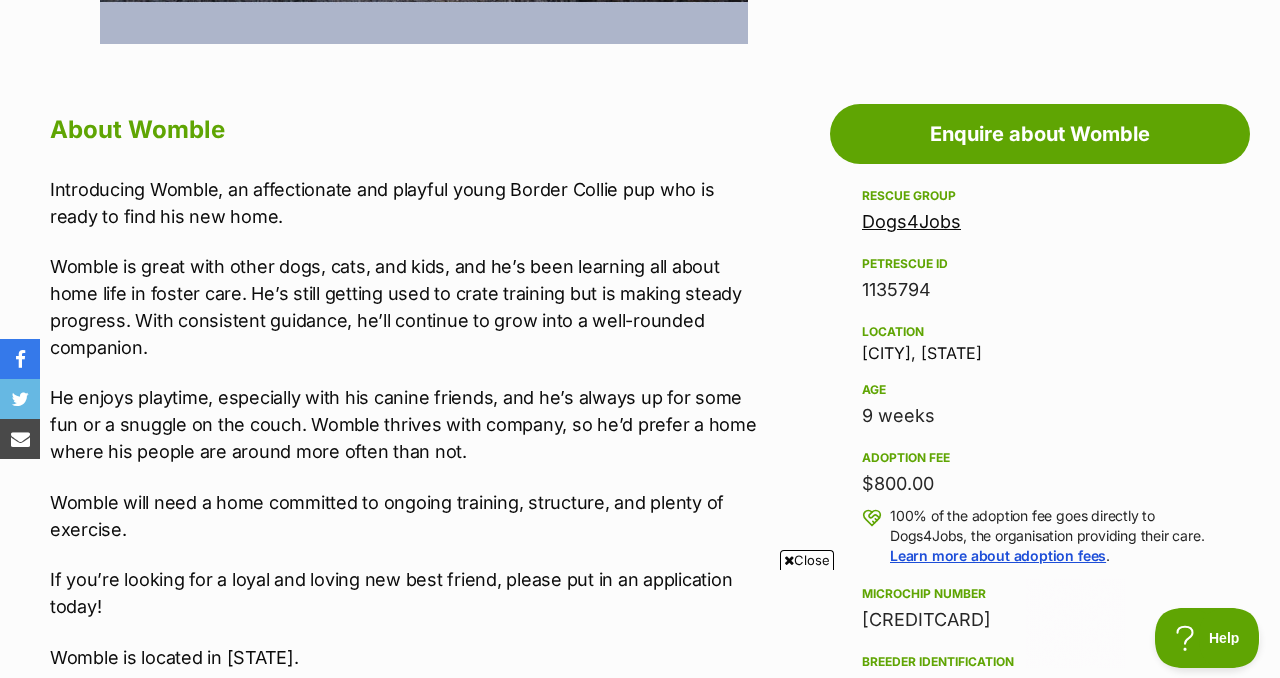 scroll, scrollTop: 0, scrollLeft: 0, axis: both 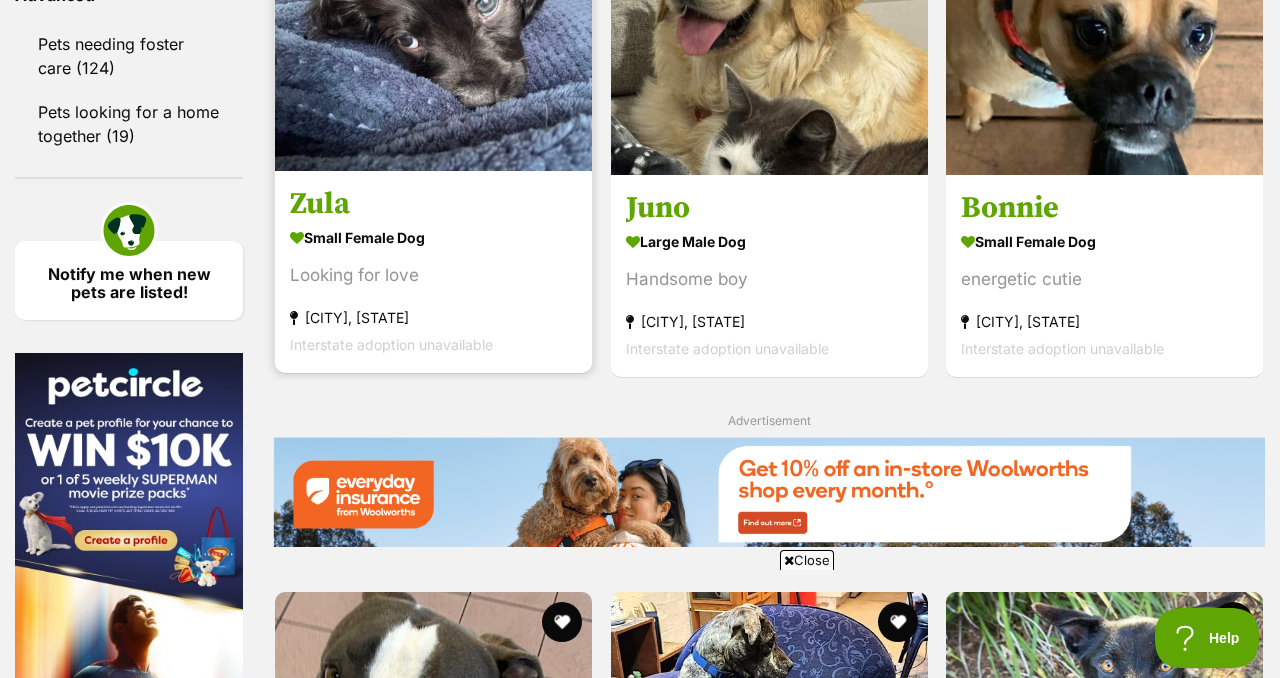 click at bounding box center [433, 12] 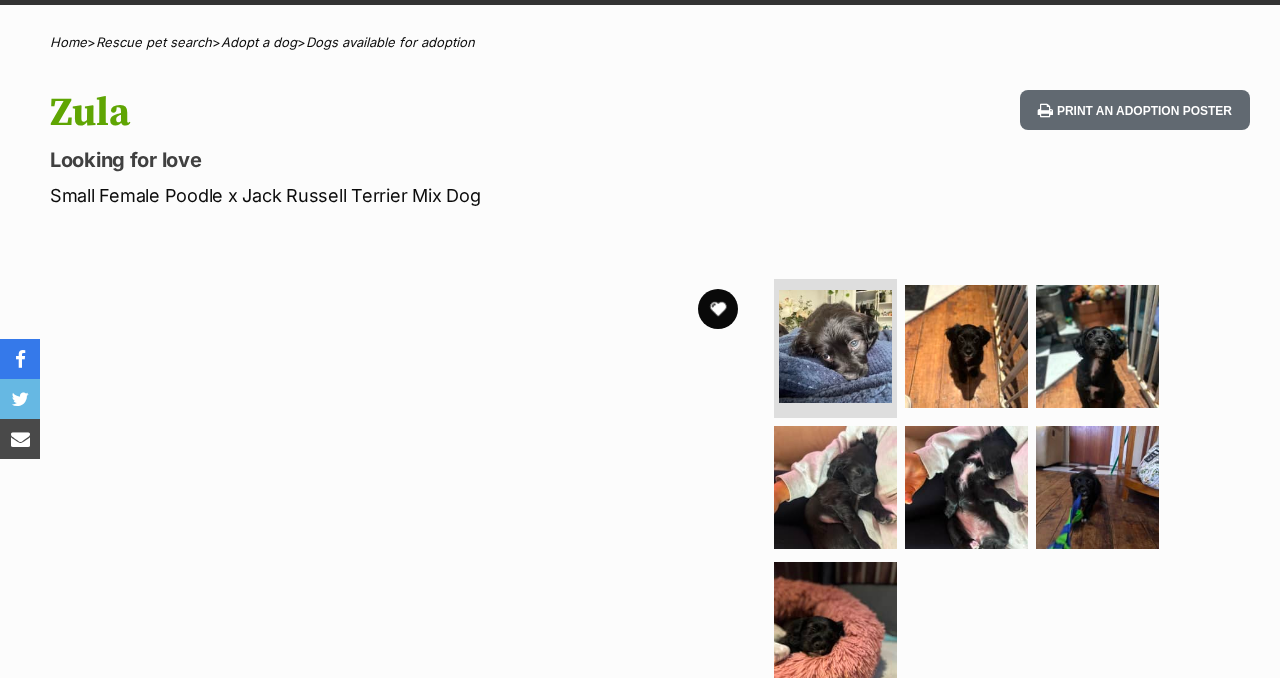 scroll, scrollTop: 160, scrollLeft: 0, axis: vertical 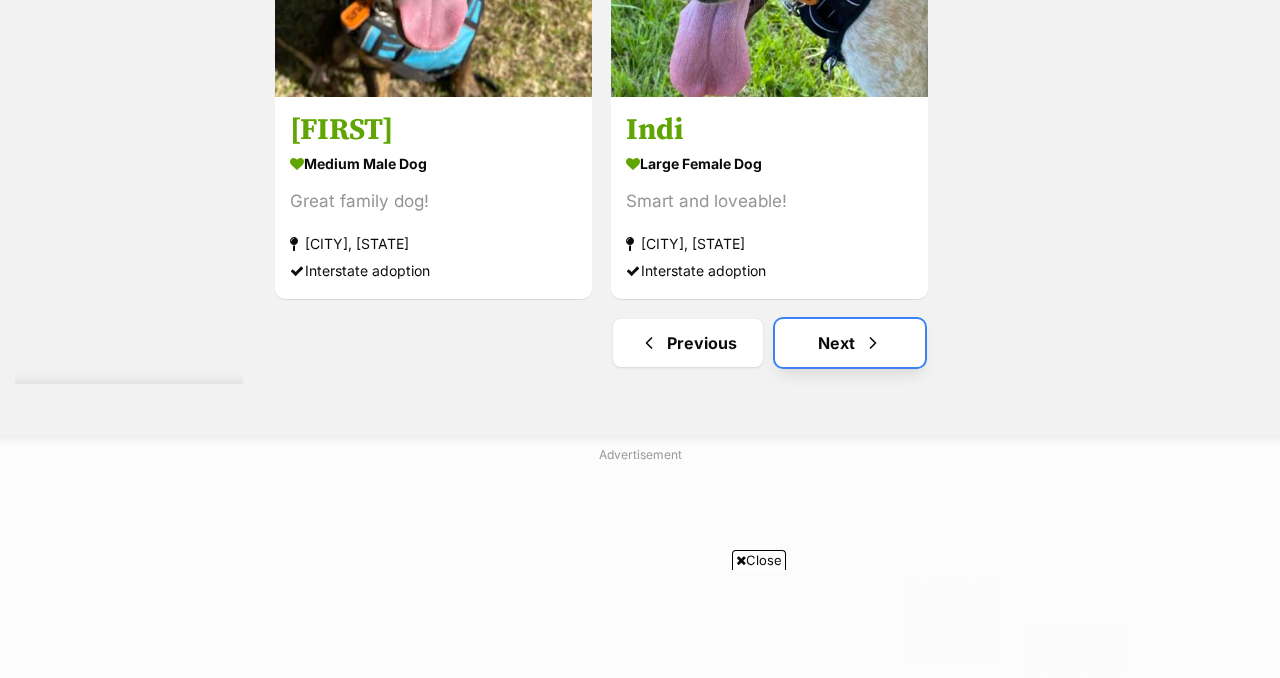 click on "Next" at bounding box center [850, 343] 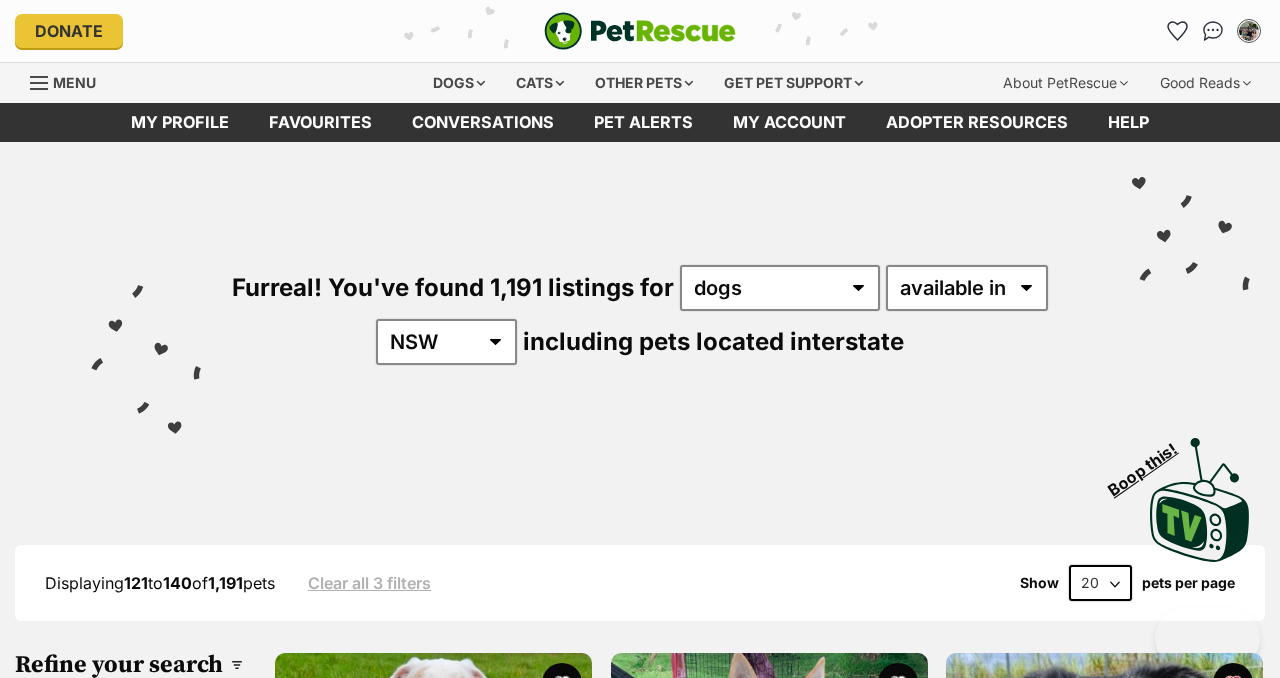 scroll, scrollTop: 0, scrollLeft: 0, axis: both 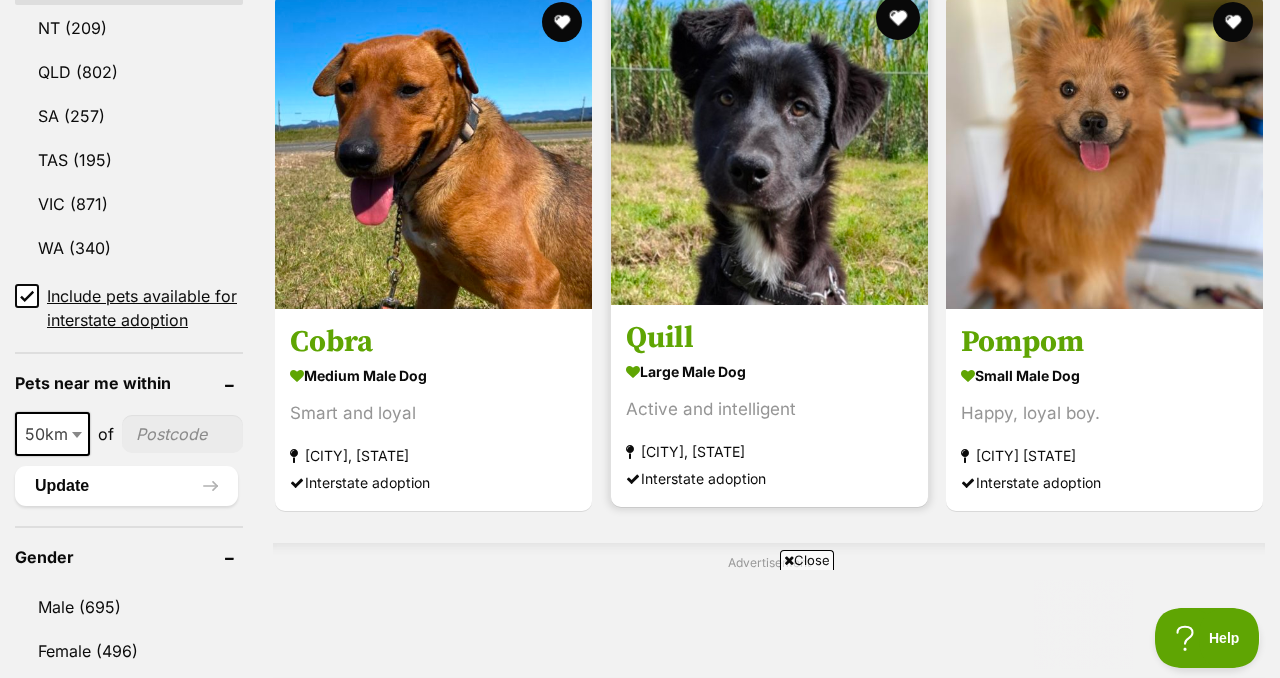 click at bounding box center (897, 18) 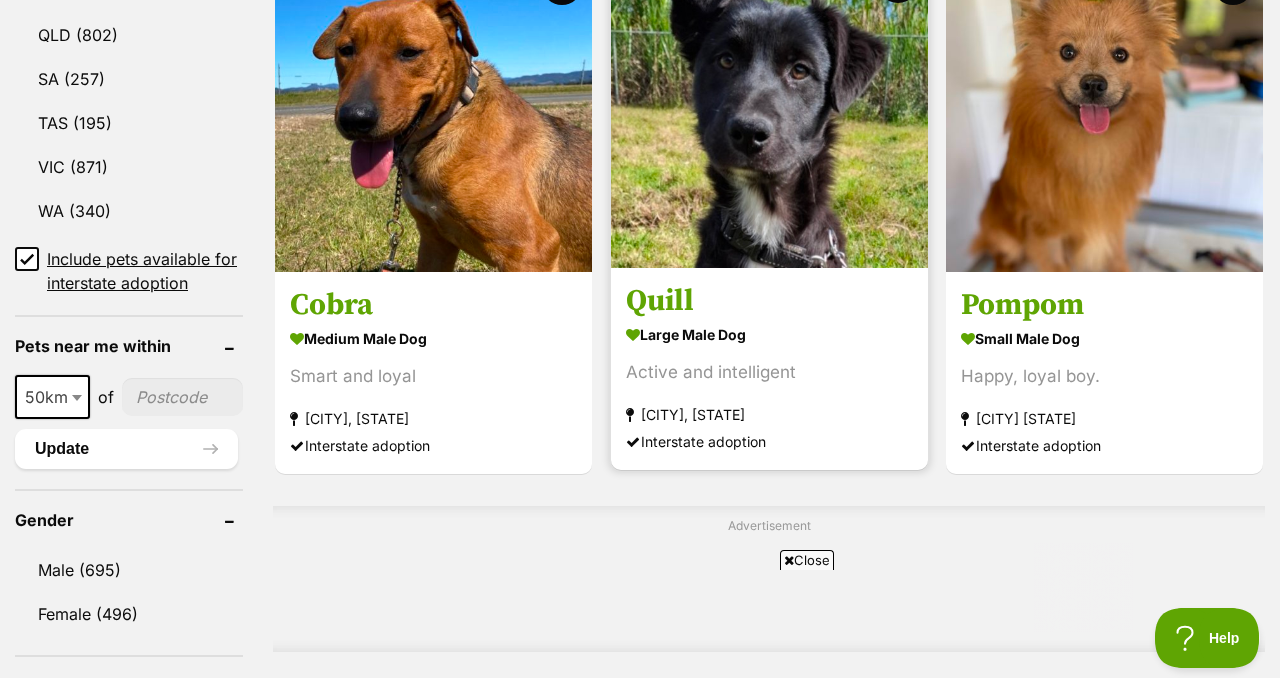 scroll, scrollTop: 1240, scrollLeft: 0, axis: vertical 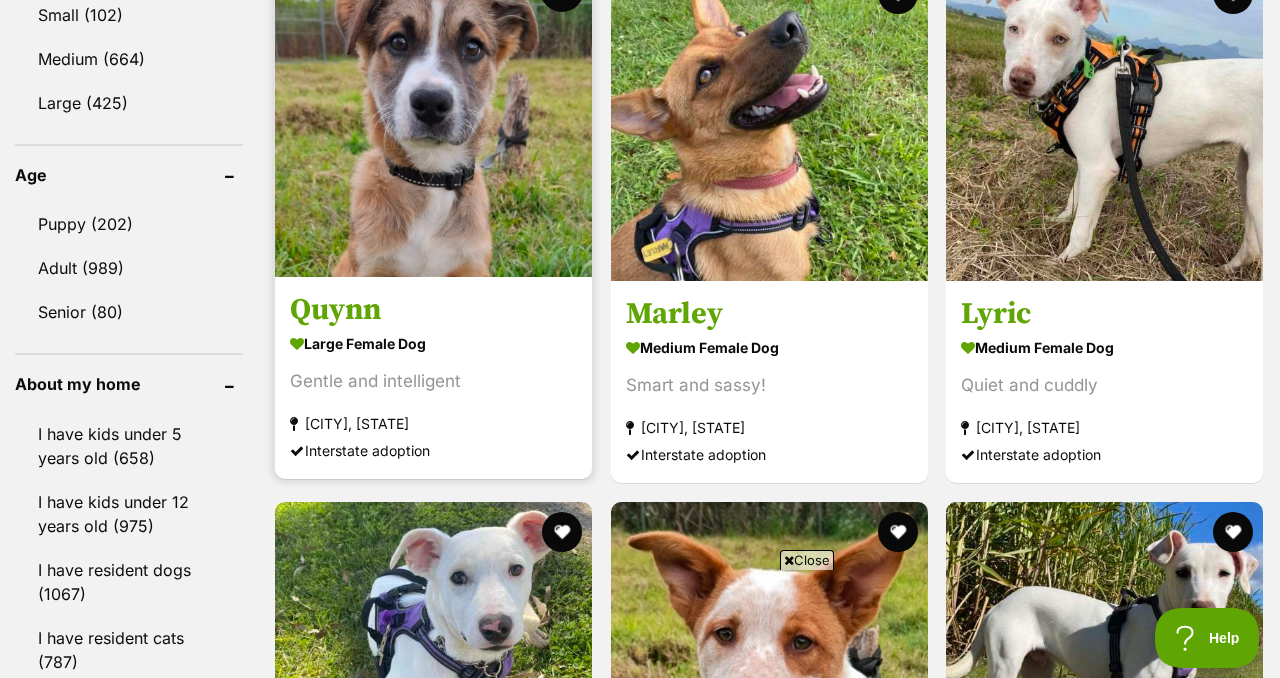 click at bounding box center (562, -10) 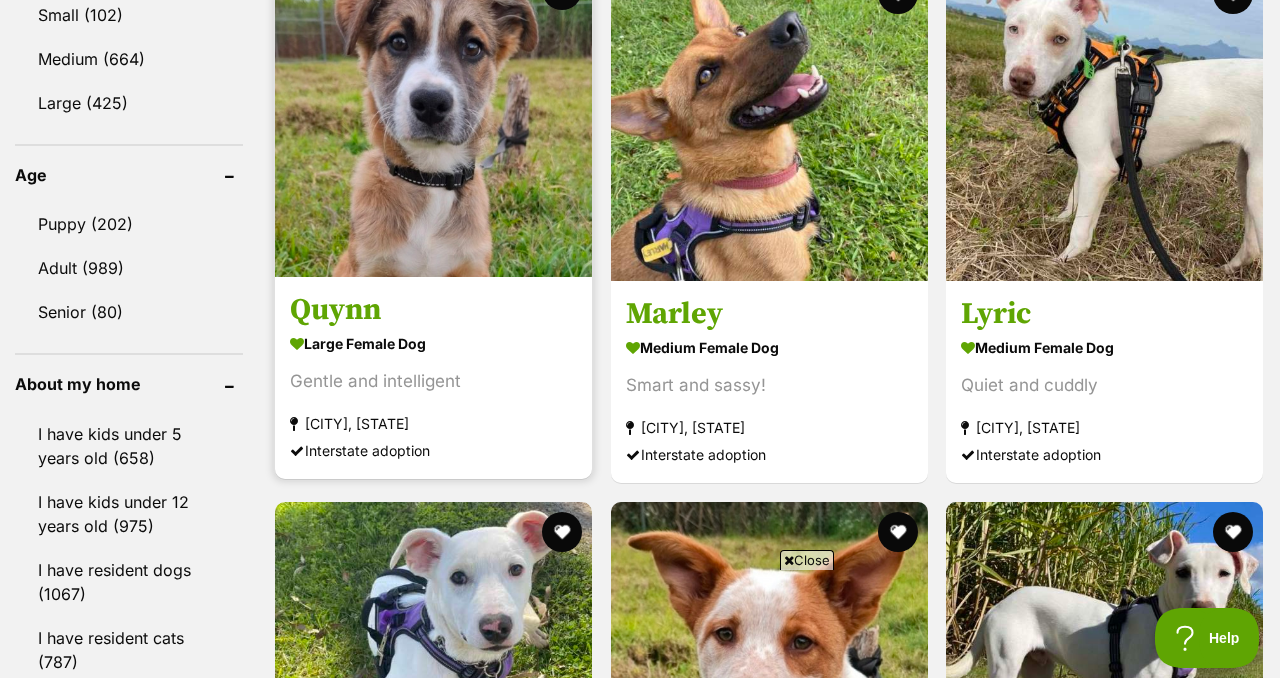 click at bounding box center [433, 118] 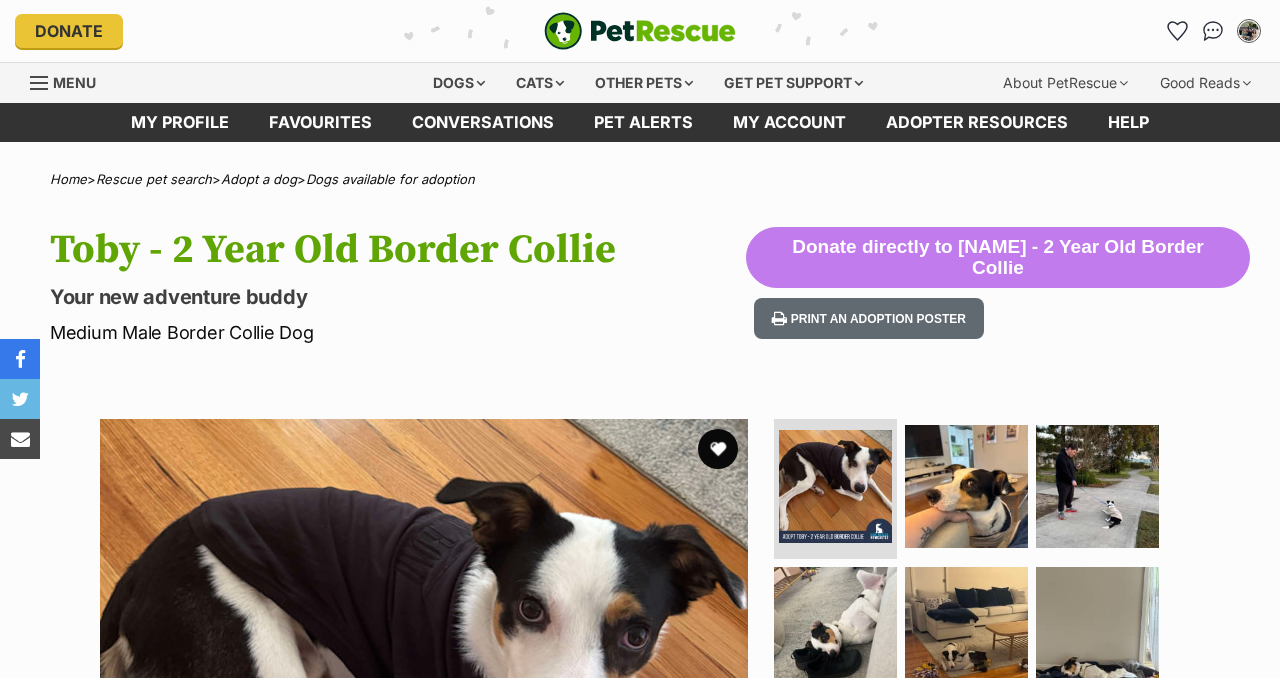 scroll, scrollTop: 40, scrollLeft: 0, axis: vertical 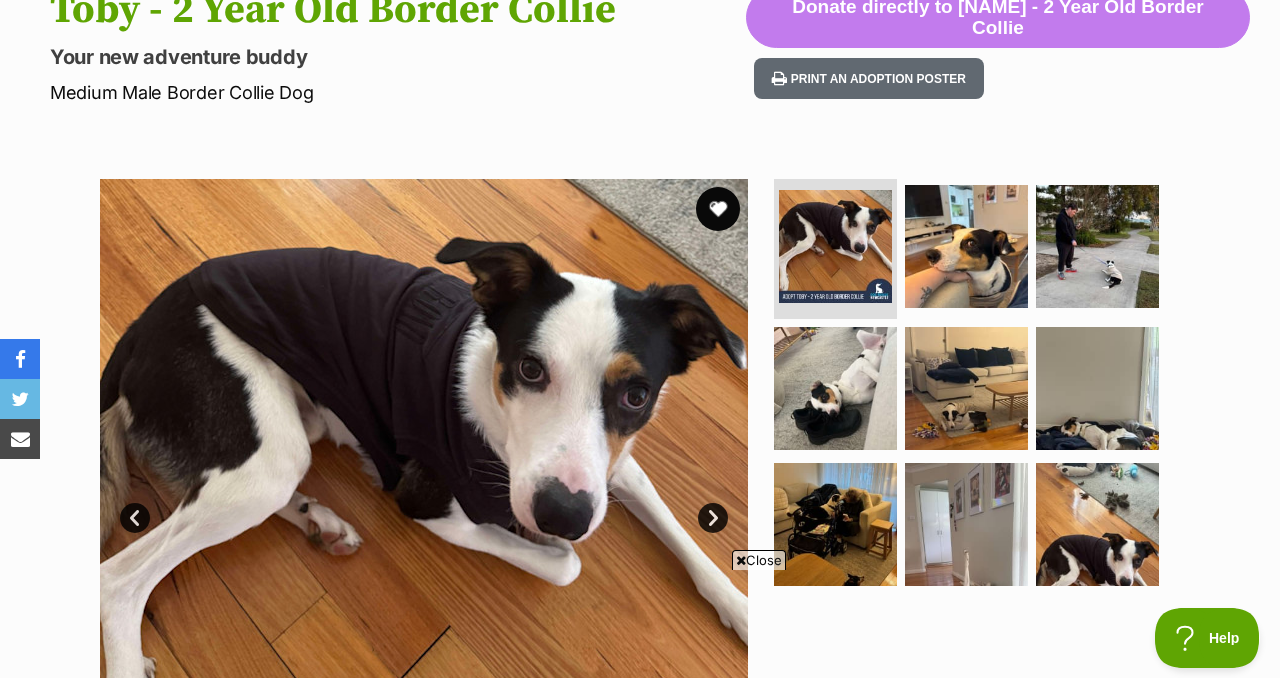 click at bounding box center [718, 209] 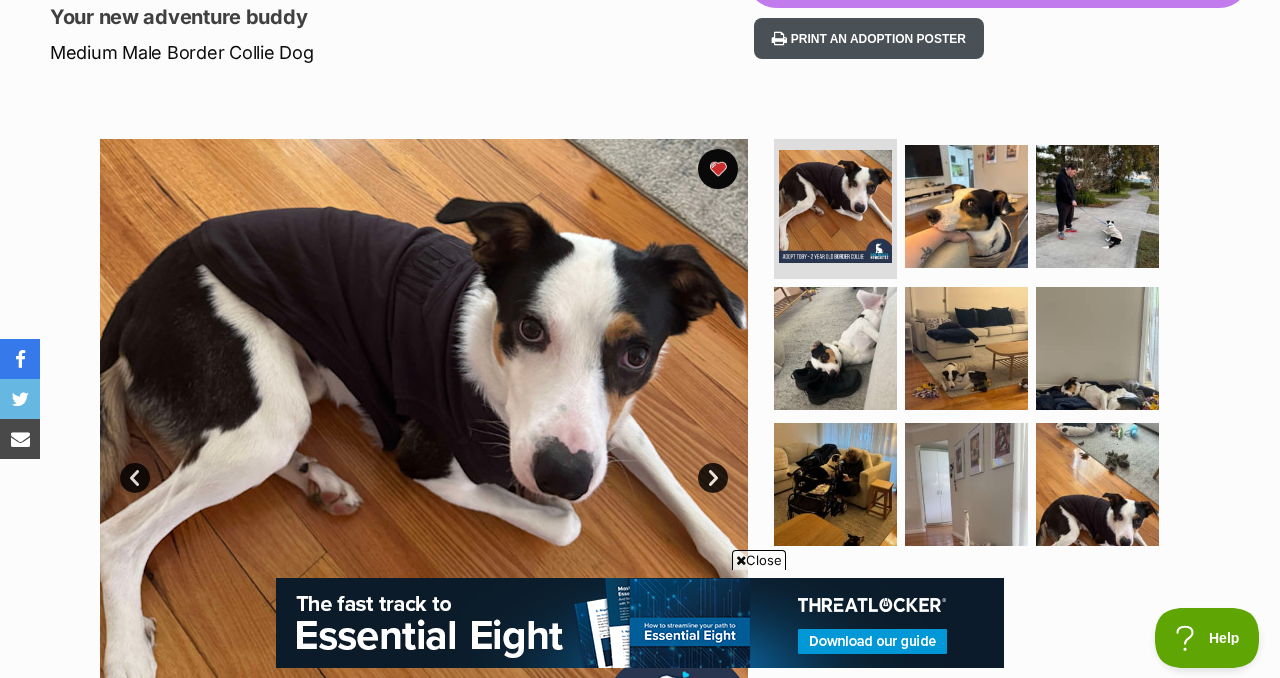 scroll, scrollTop: 0, scrollLeft: 0, axis: both 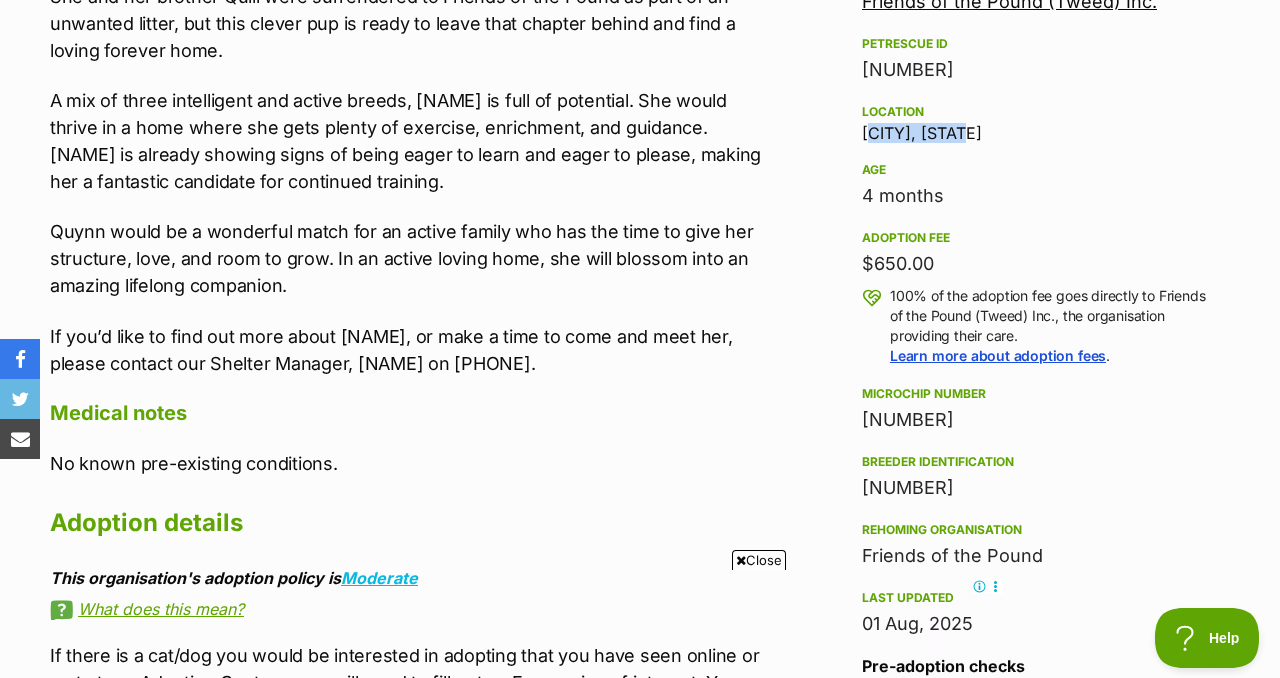 drag, startPoint x: 870, startPoint y: 291, endPoint x: 978, endPoint y: 292, distance: 108.00463 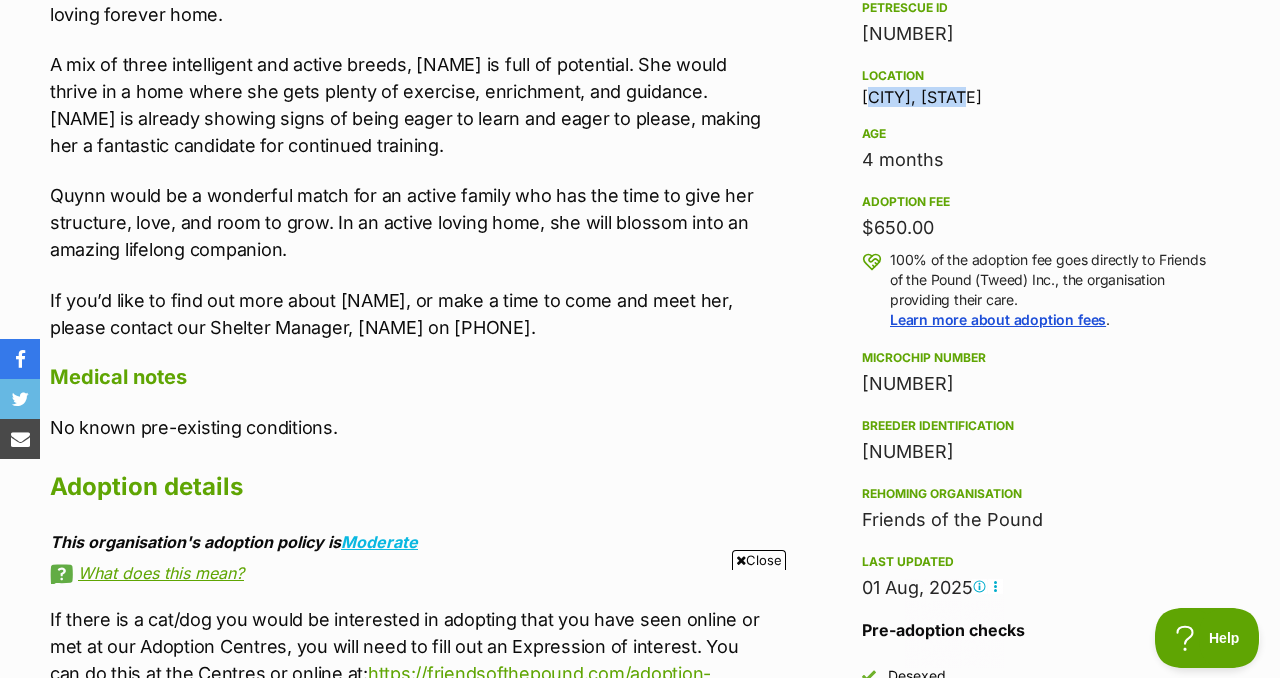 scroll, scrollTop: 1280, scrollLeft: 0, axis: vertical 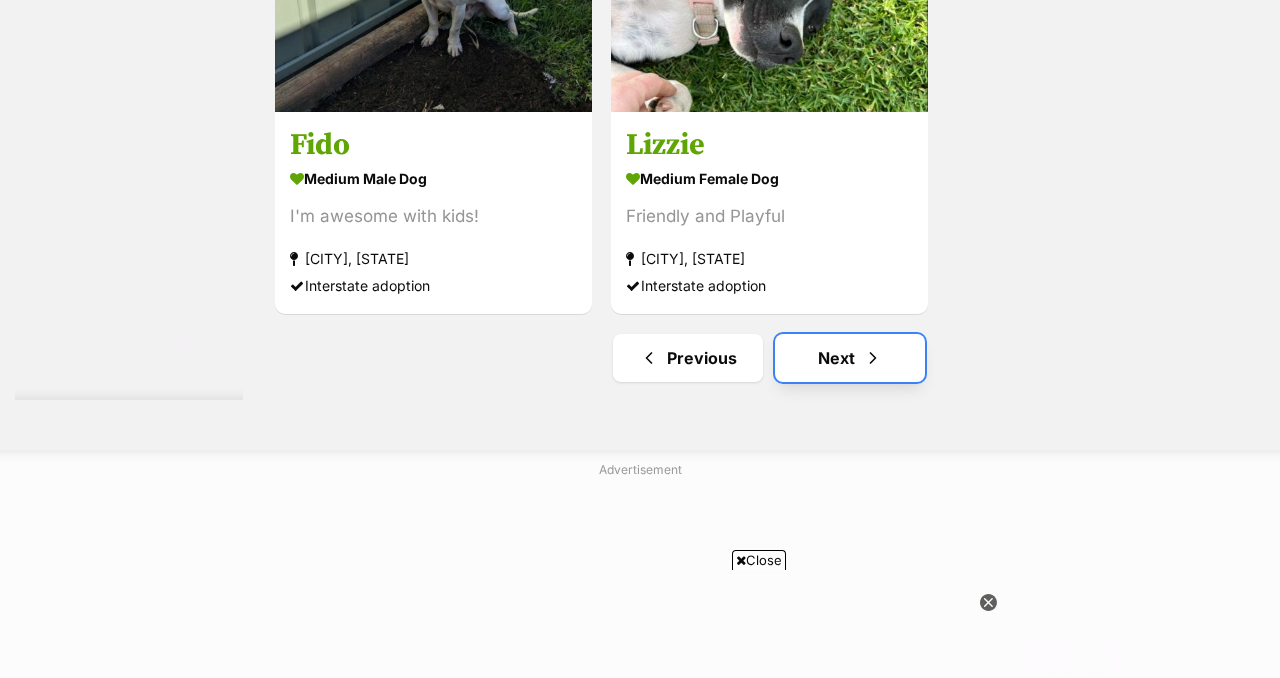 click at bounding box center (873, 358) 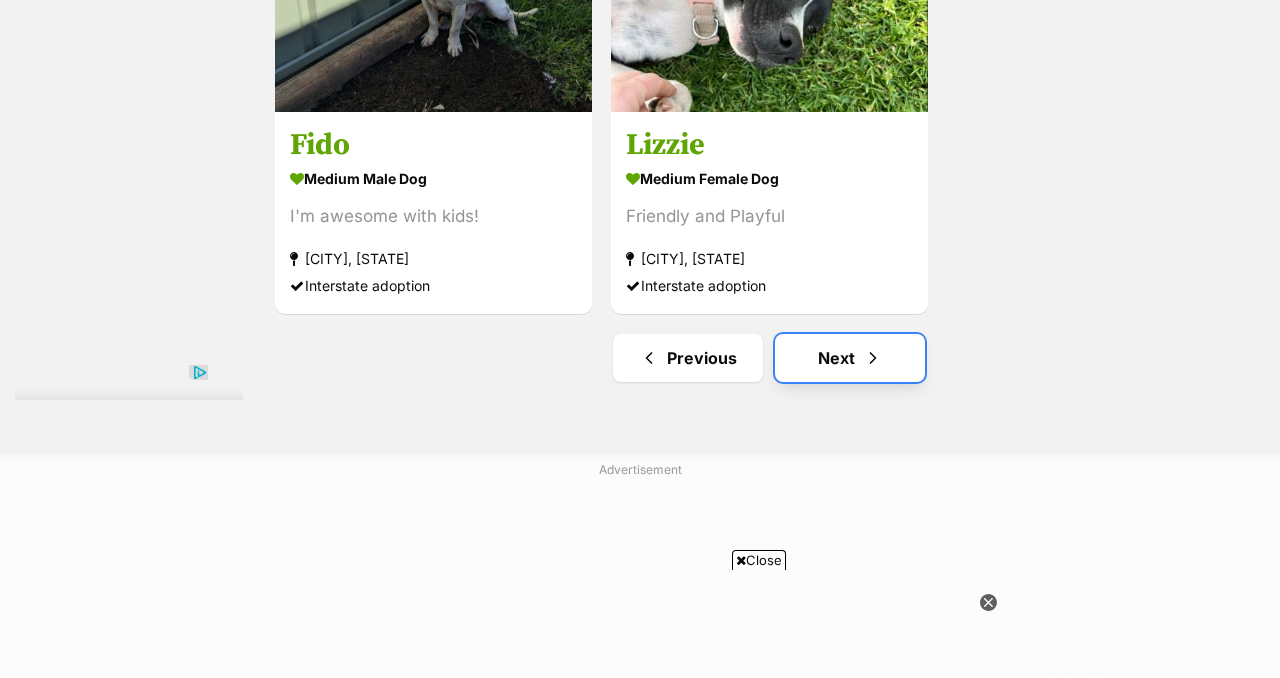 scroll, scrollTop: 0, scrollLeft: 0, axis: both 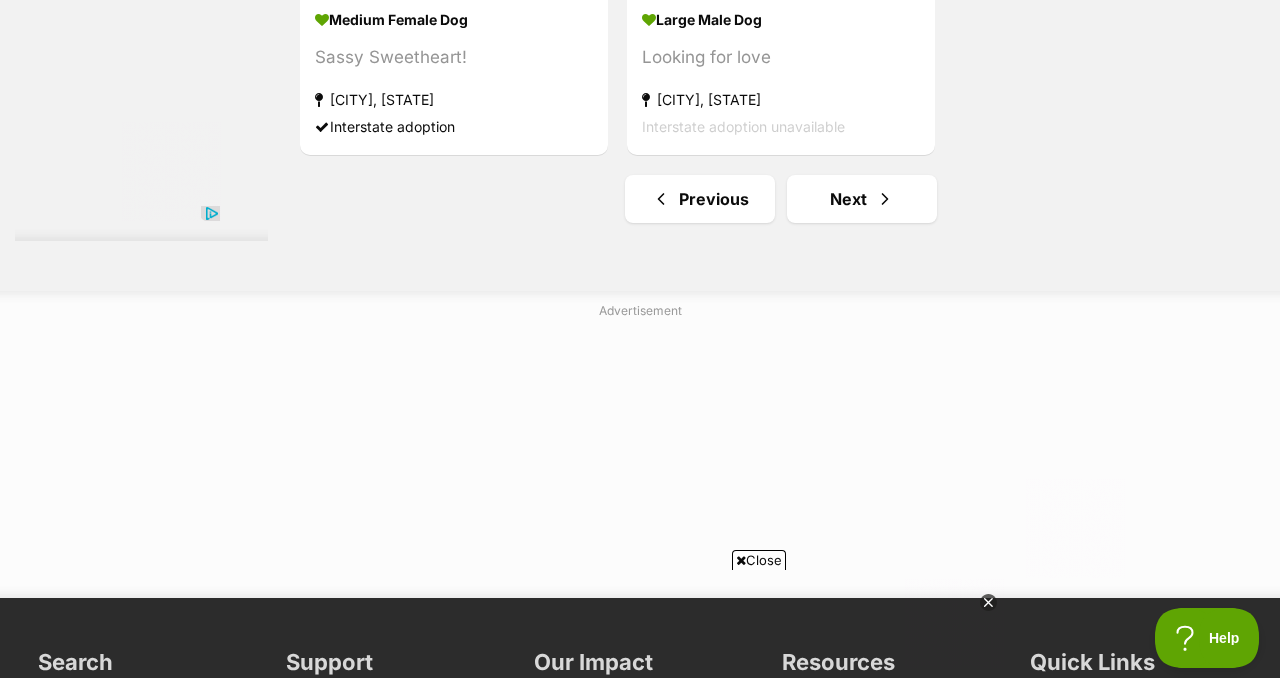 drag, startPoint x: 1274, startPoint y: 128, endPoint x: 1270, endPoint y: 531, distance: 403.01984 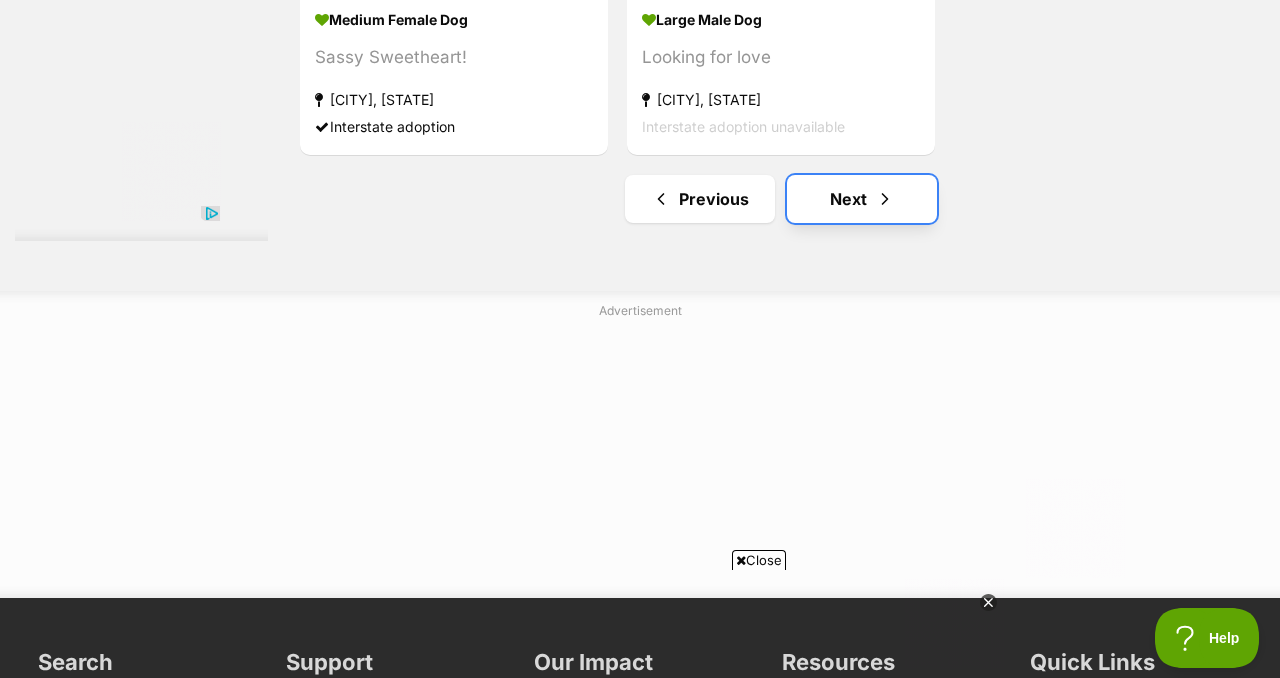 click on "Next" at bounding box center [862, 199] 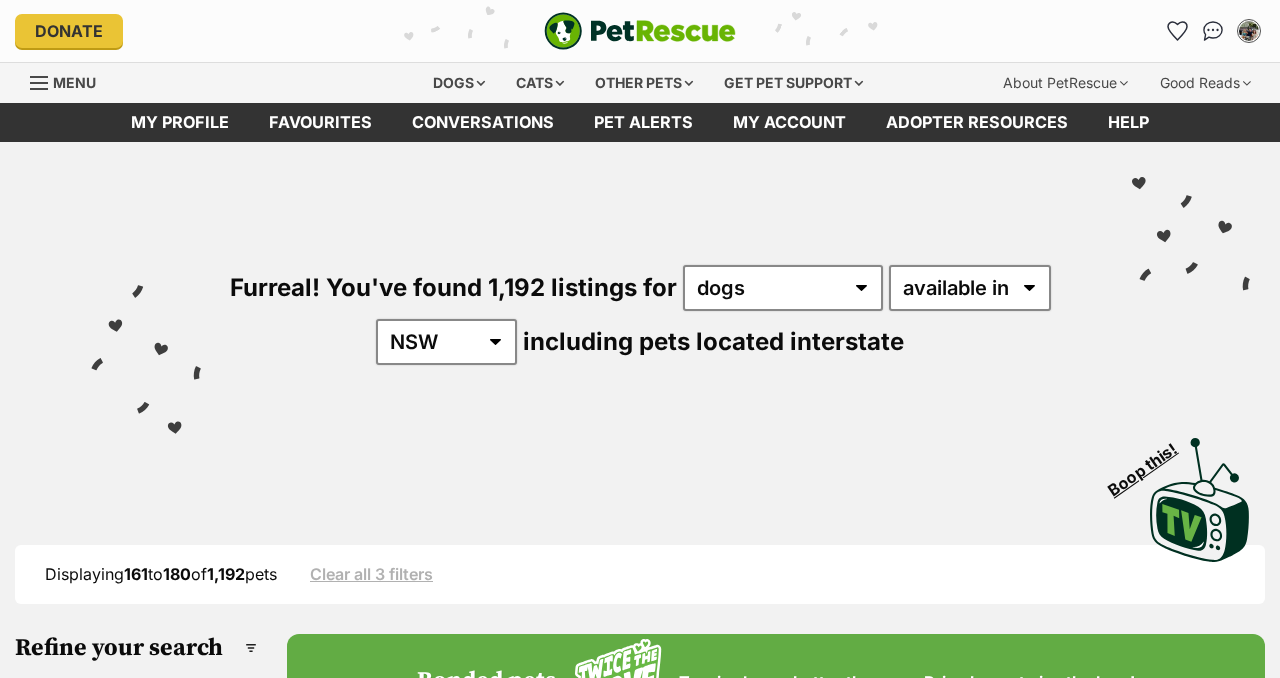 scroll, scrollTop: 40, scrollLeft: 0, axis: vertical 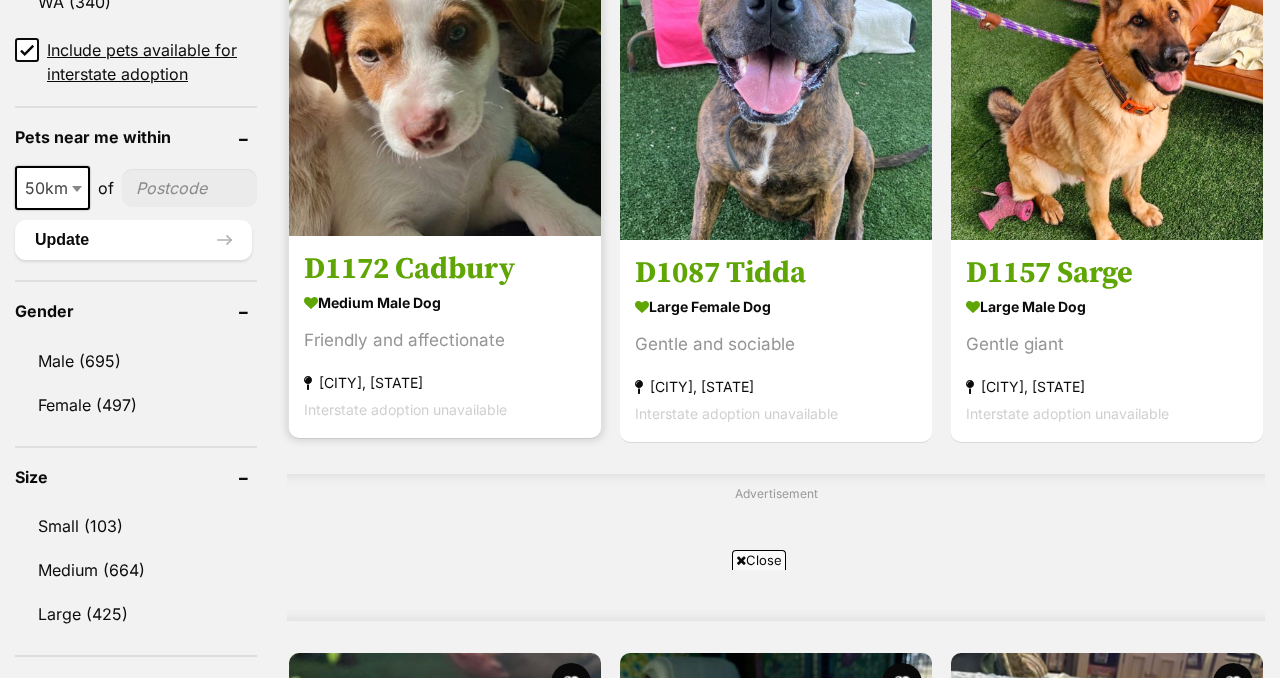 click at bounding box center [571, -46] 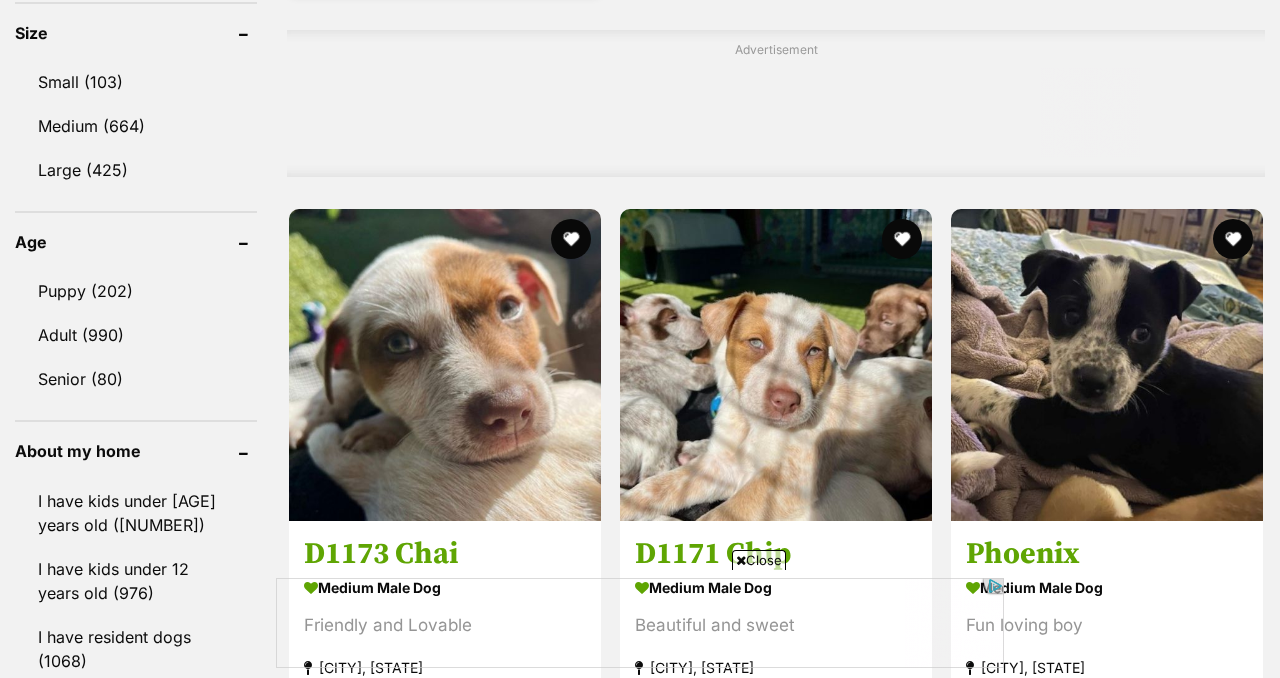 scroll, scrollTop: 1982, scrollLeft: 0, axis: vertical 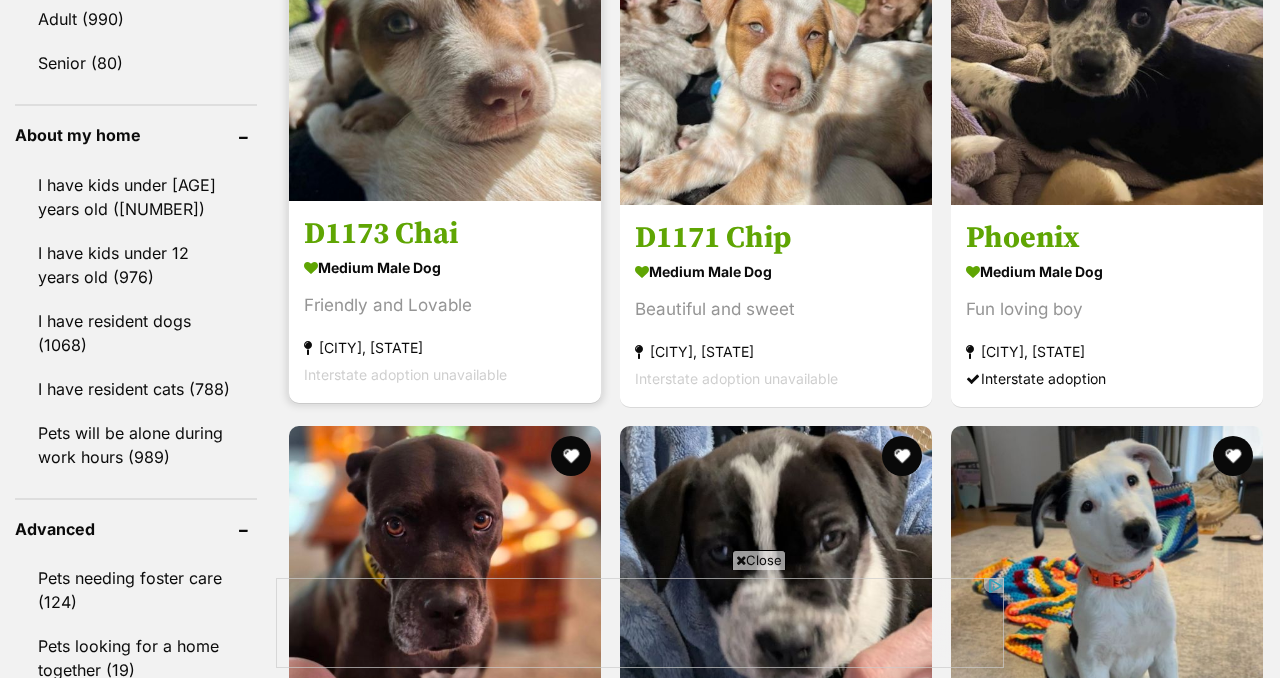 click at bounding box center [571, -81] 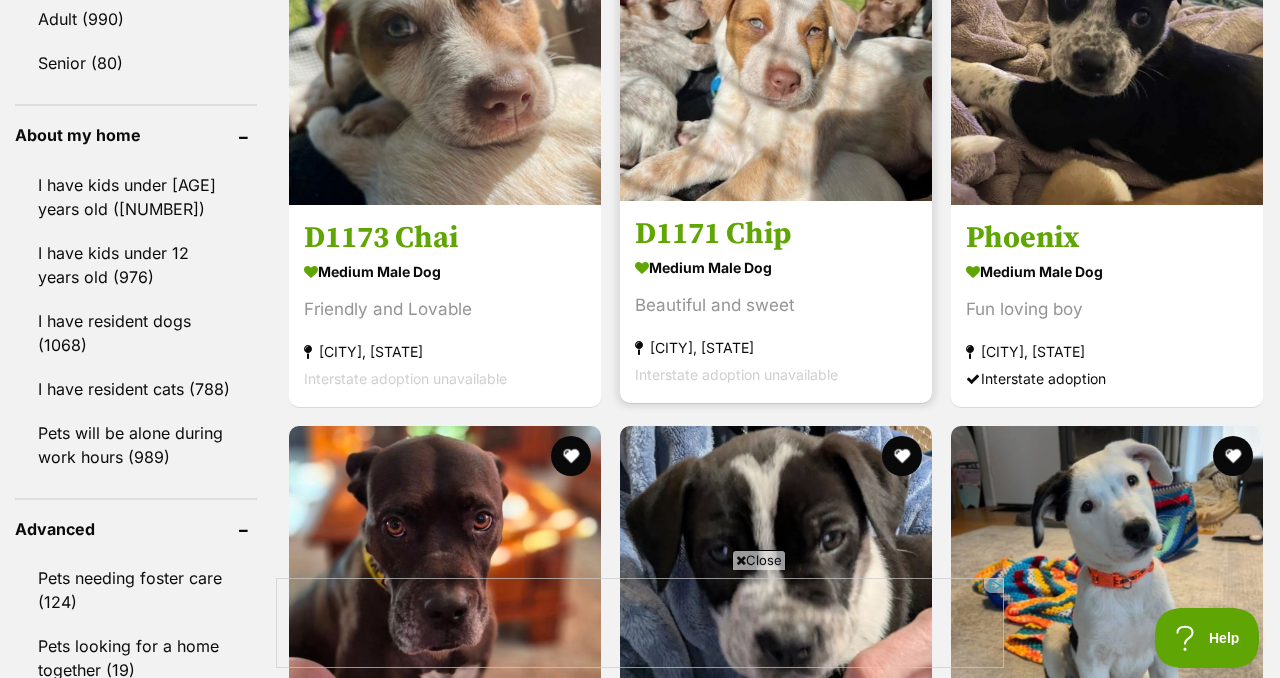 scroll, scrollTop: 0, scrollLeft: 0, axis: both 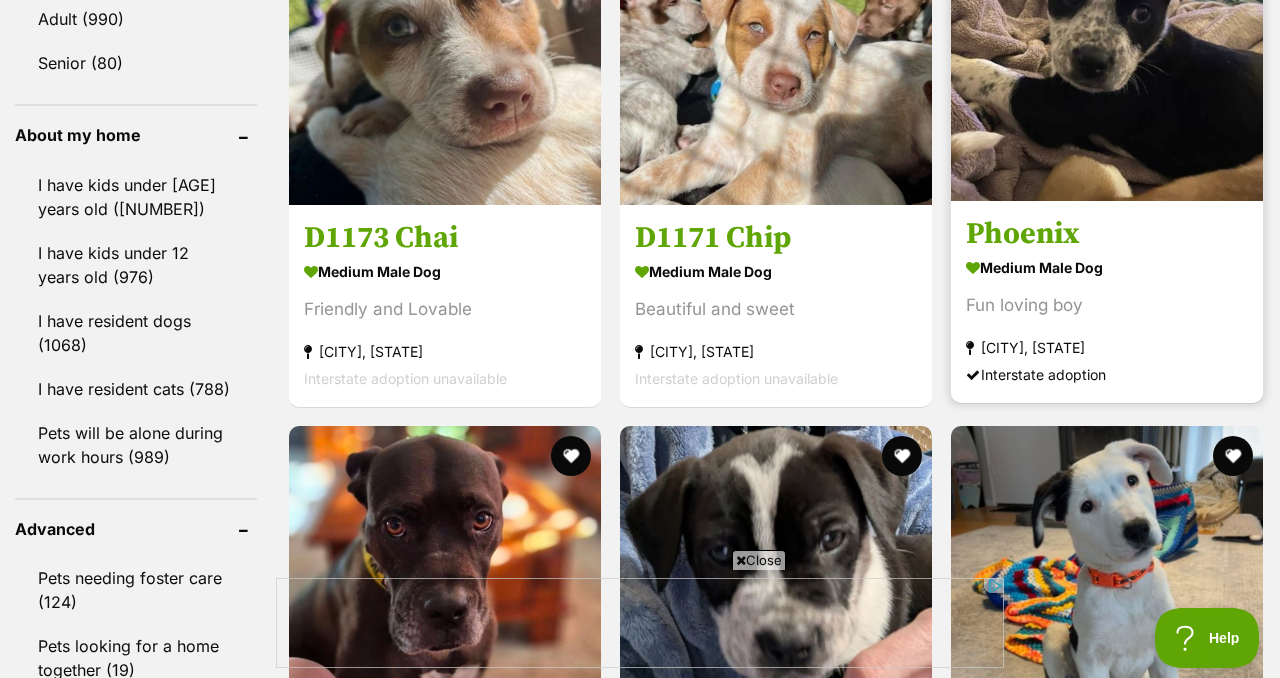 click at bounding box center (1107, 45) 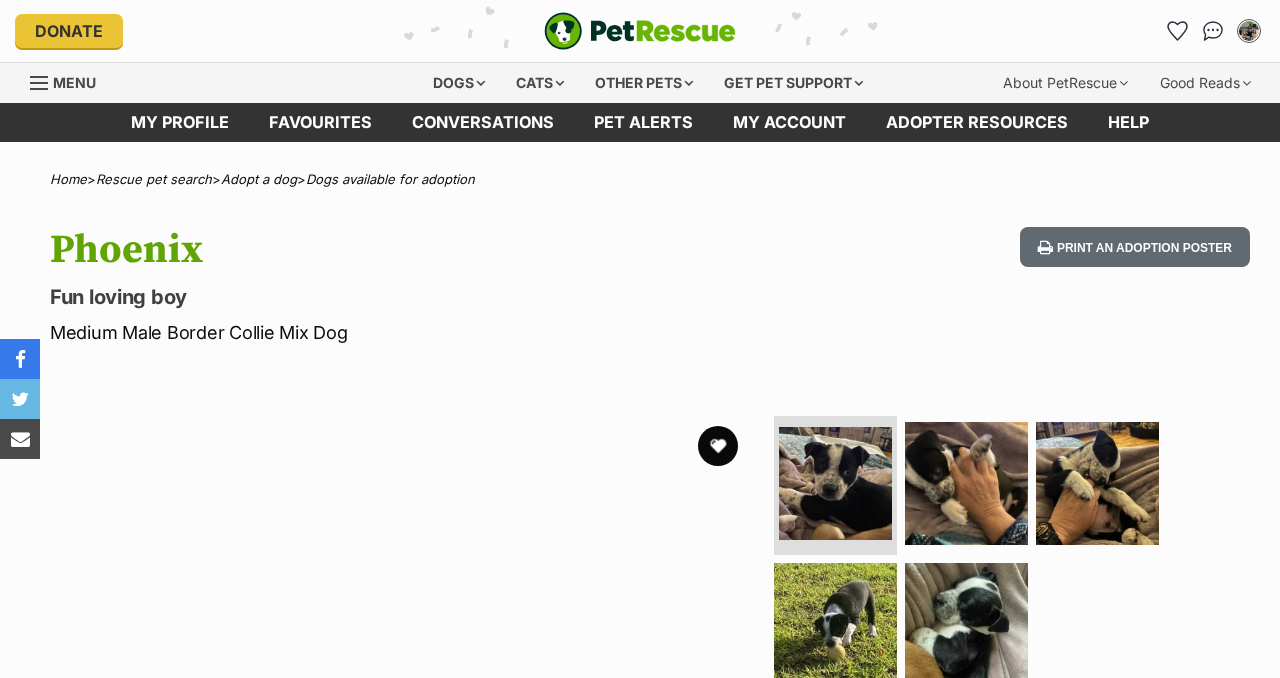 scroll, scrollTop: 41, scrollLeft: 0, axis: vertical 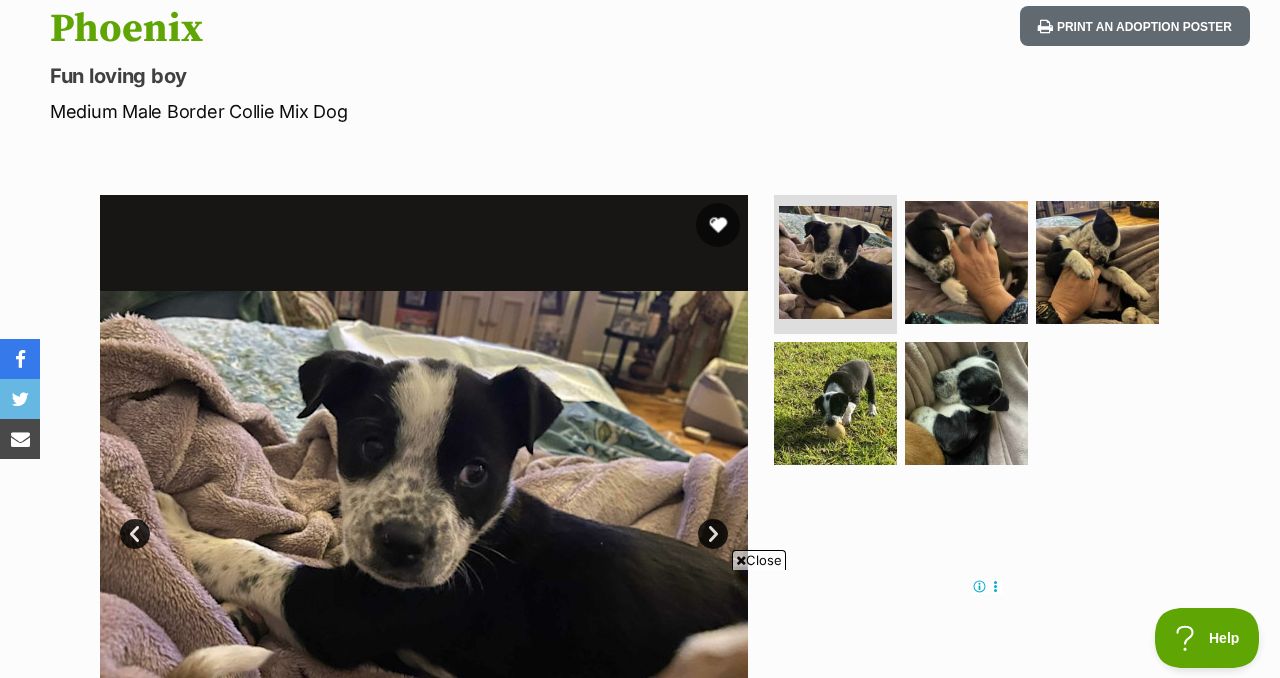 click at bounding box center [718, 225] 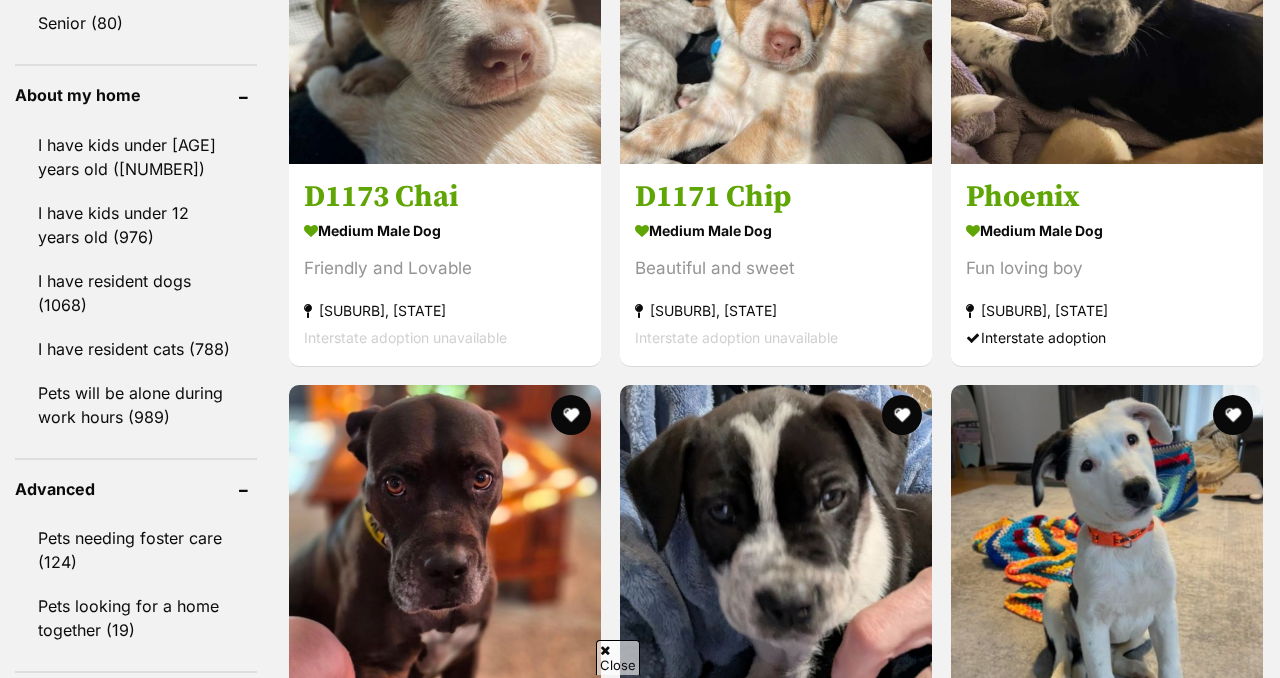 scroll, scrollTop: 2283, scrollLeft: 0, axis: vertical 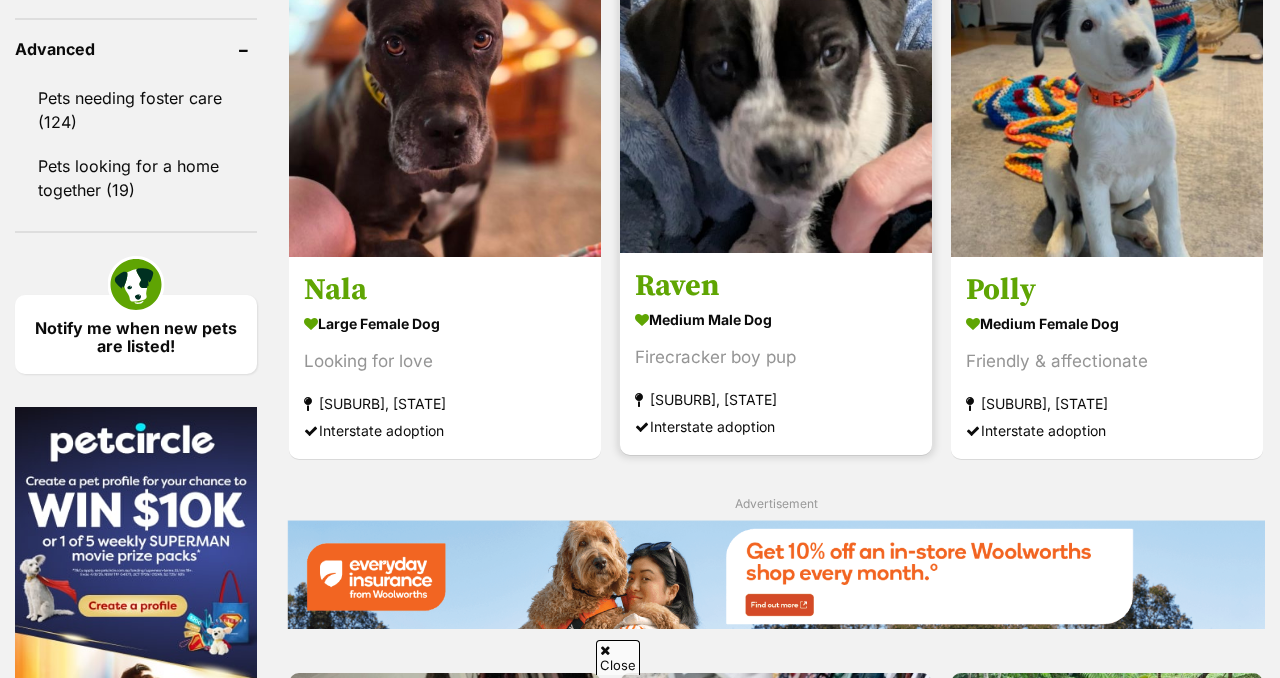 click at bounding box center [902, -29] 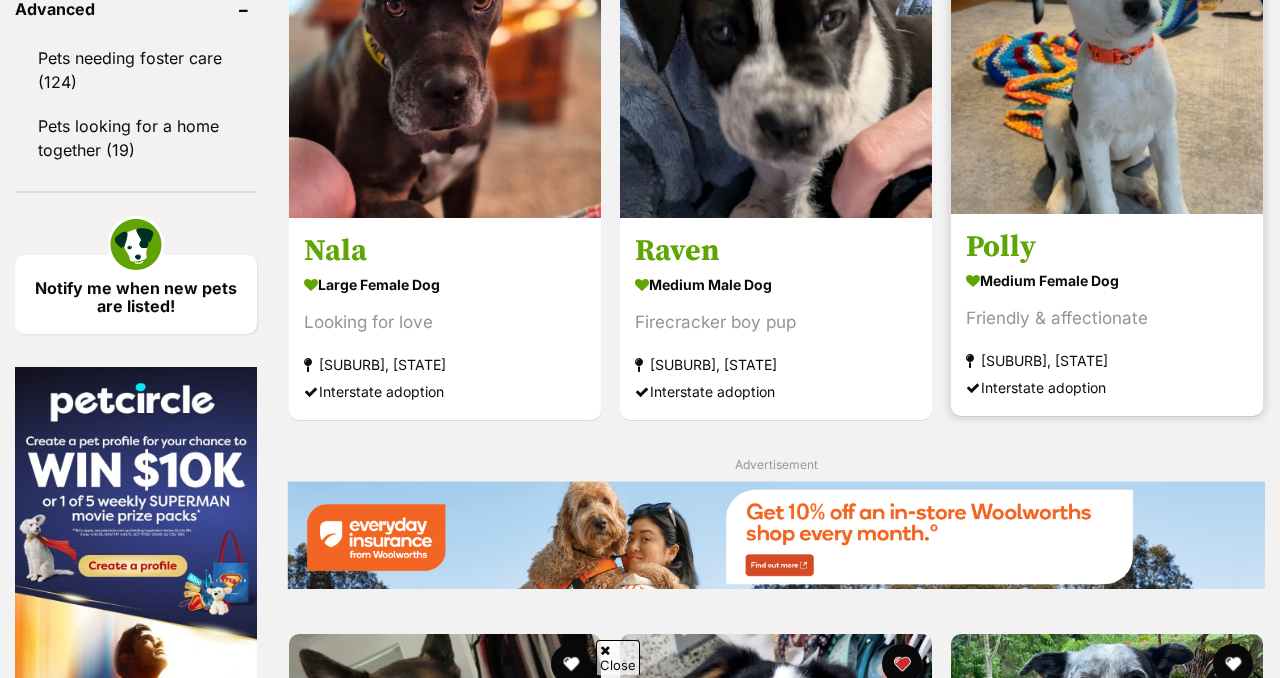 click at bounding box center (1107, 58) 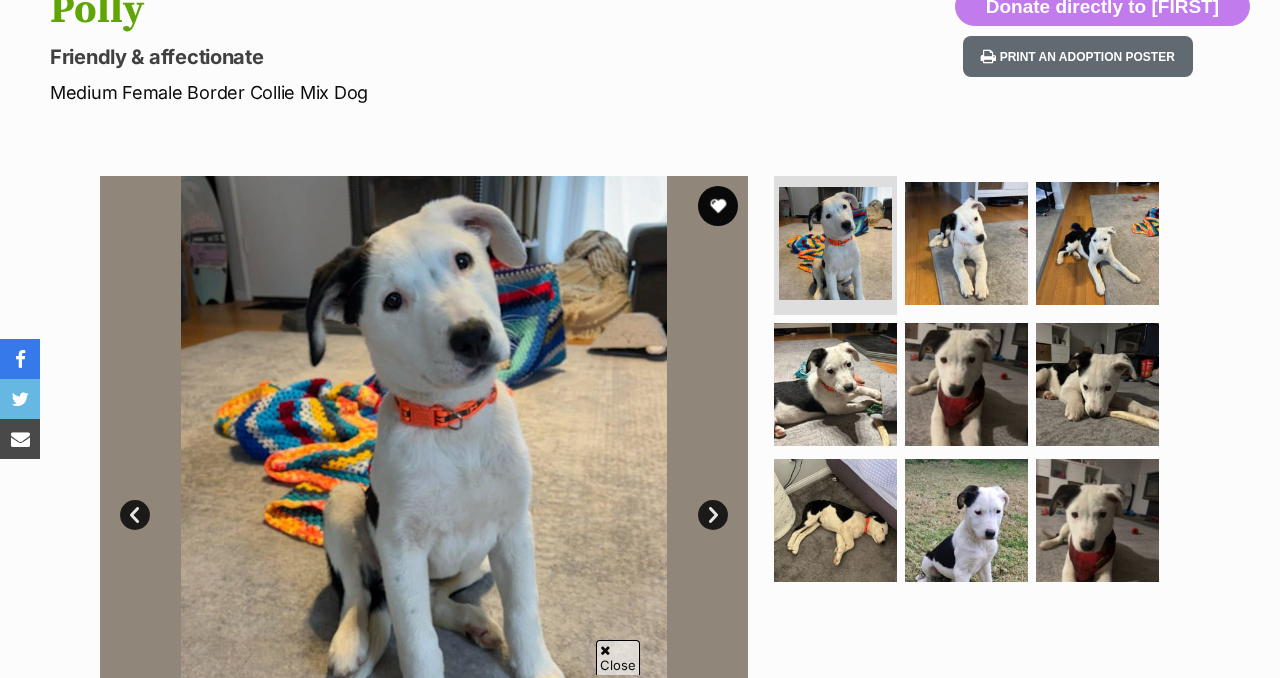 scroll, scrollTop: 280, scrollLeft: 0, axis: vertical 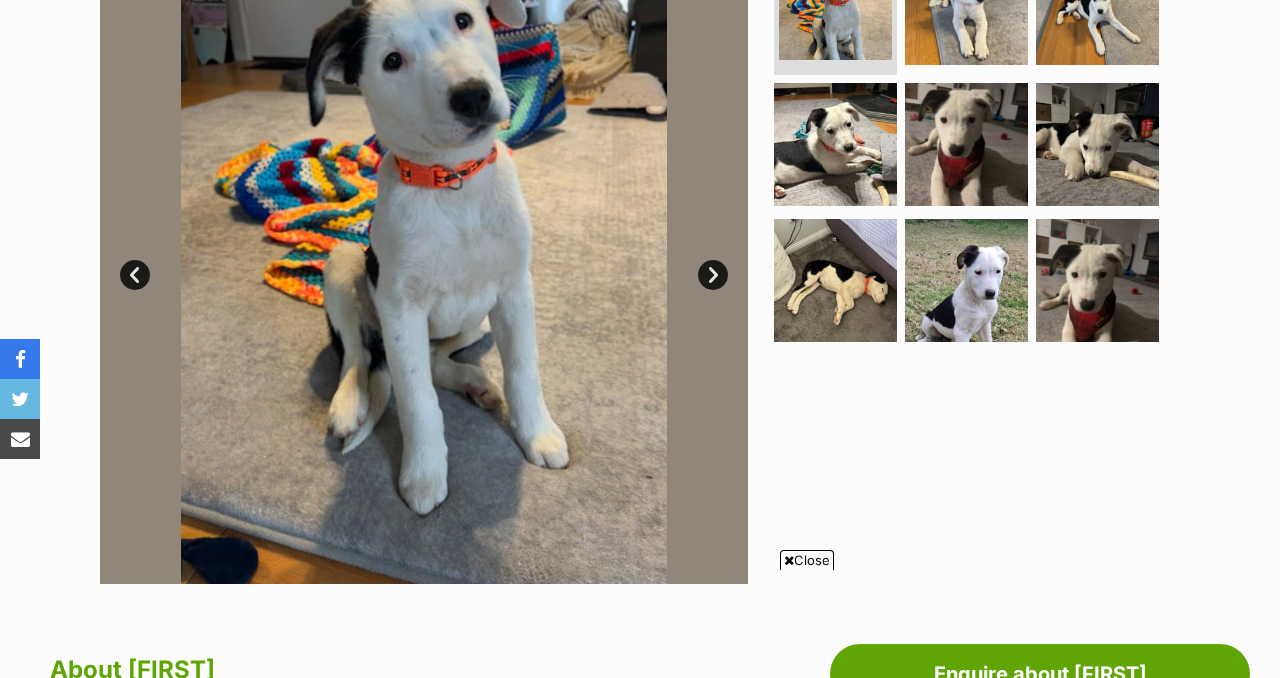 click at bounding box center [718, -34] 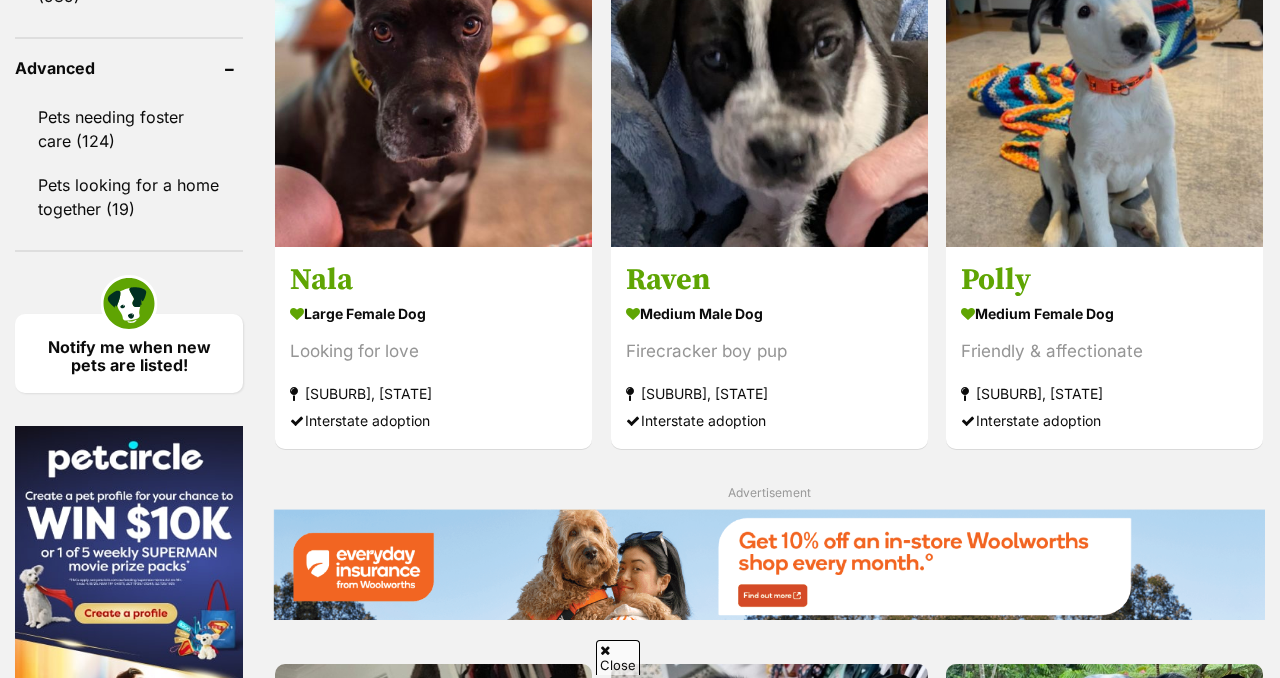 scroll, scrollTop: 0, scrollLeft: 0, axis: both 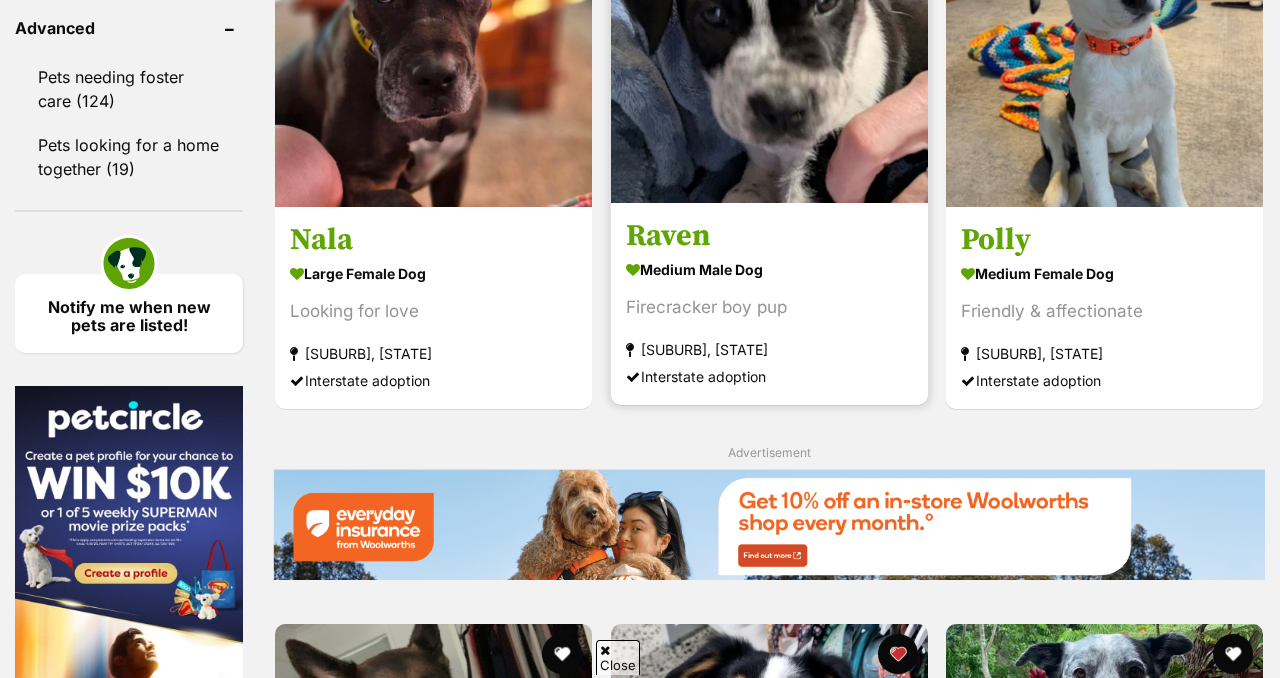 click at bounding box center [897, -84] 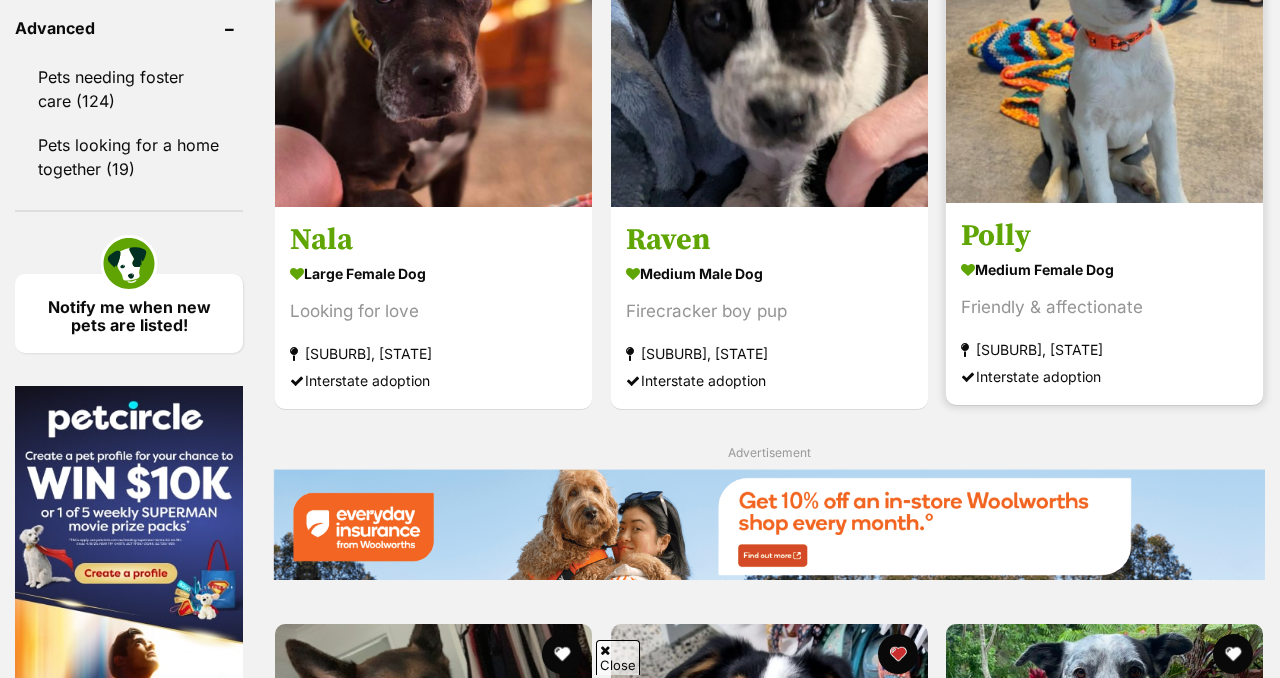 click at bounding box center (1233, -84) 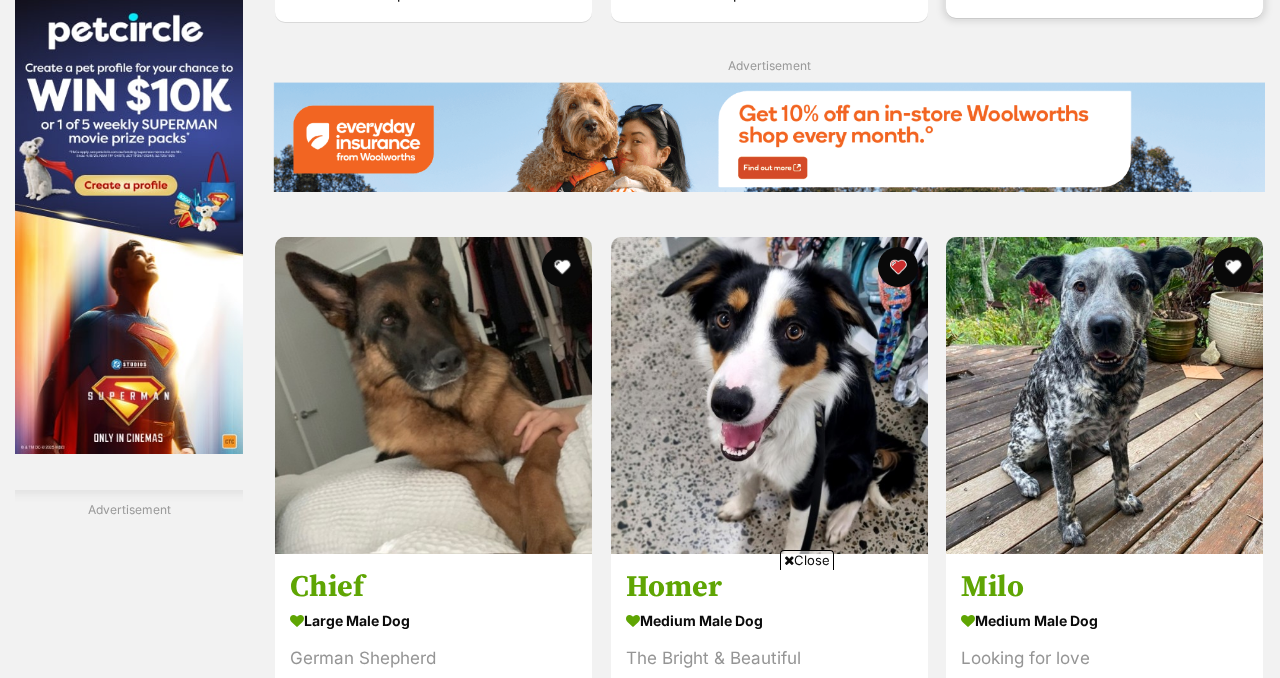 scroll, scrollTop: 3207, scrollLeft: 0, axis: vertical 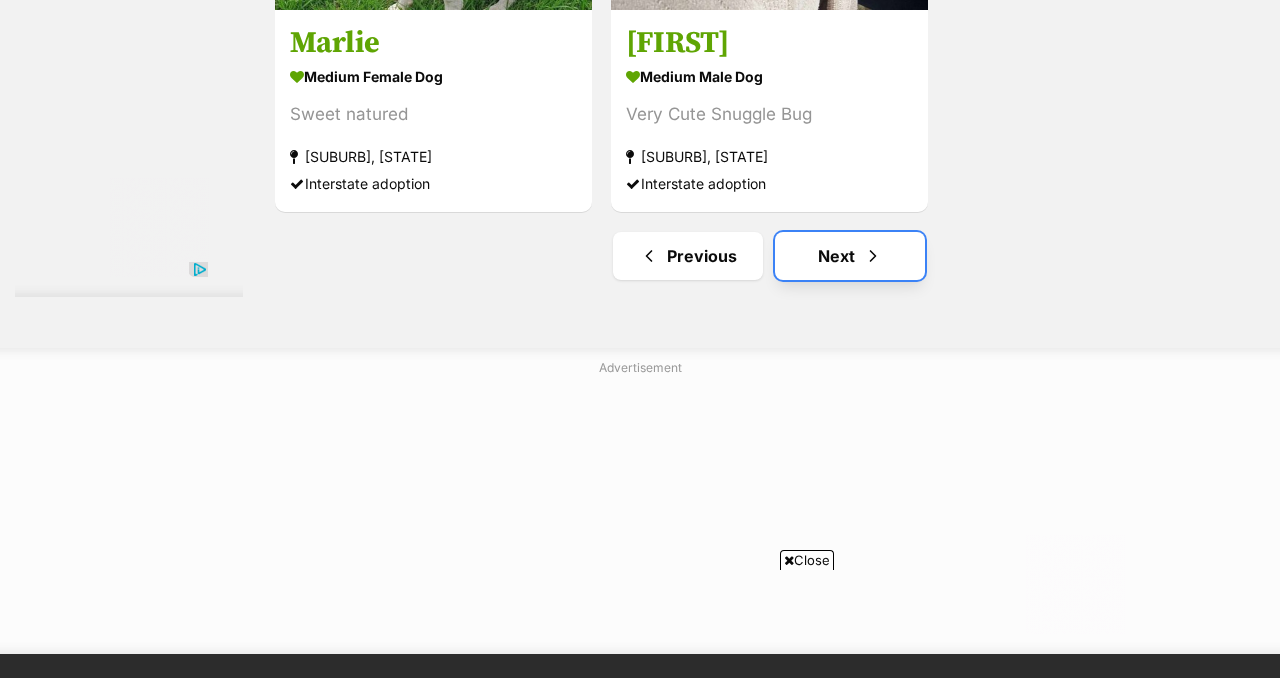 click on "Next" at bounding box center [850, 256] 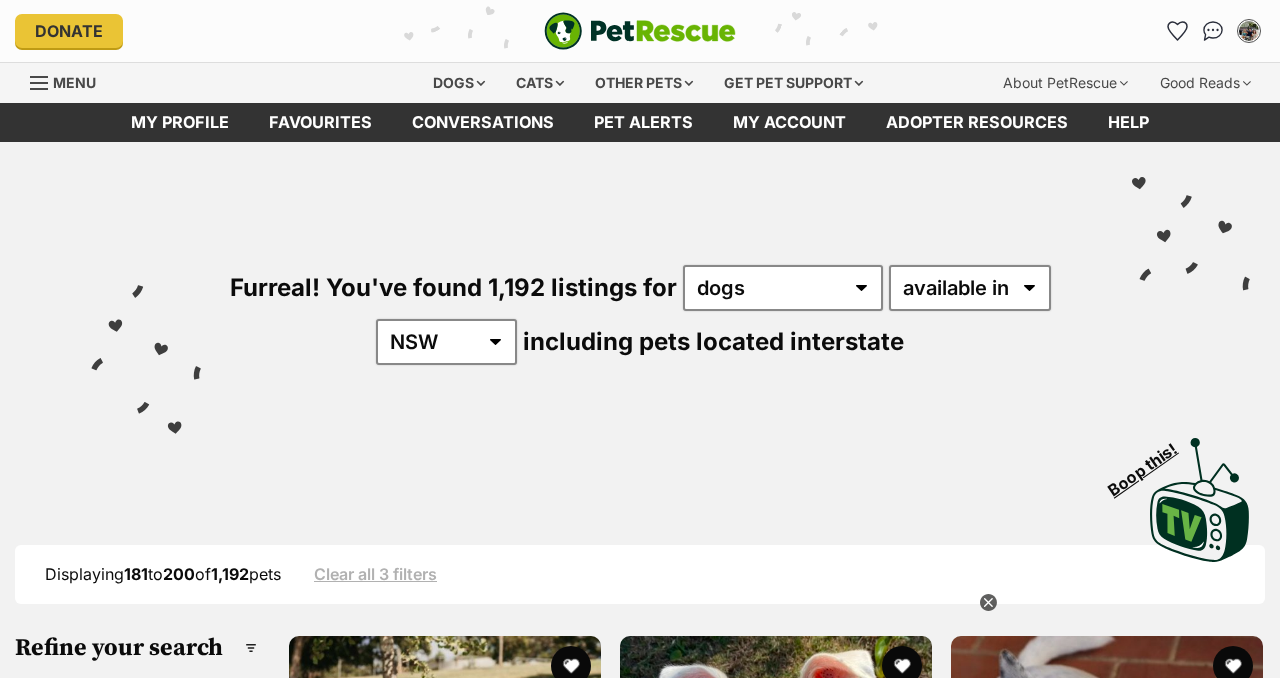 scroll, scrollTop: 0, scrollLeft: 0, axis: both 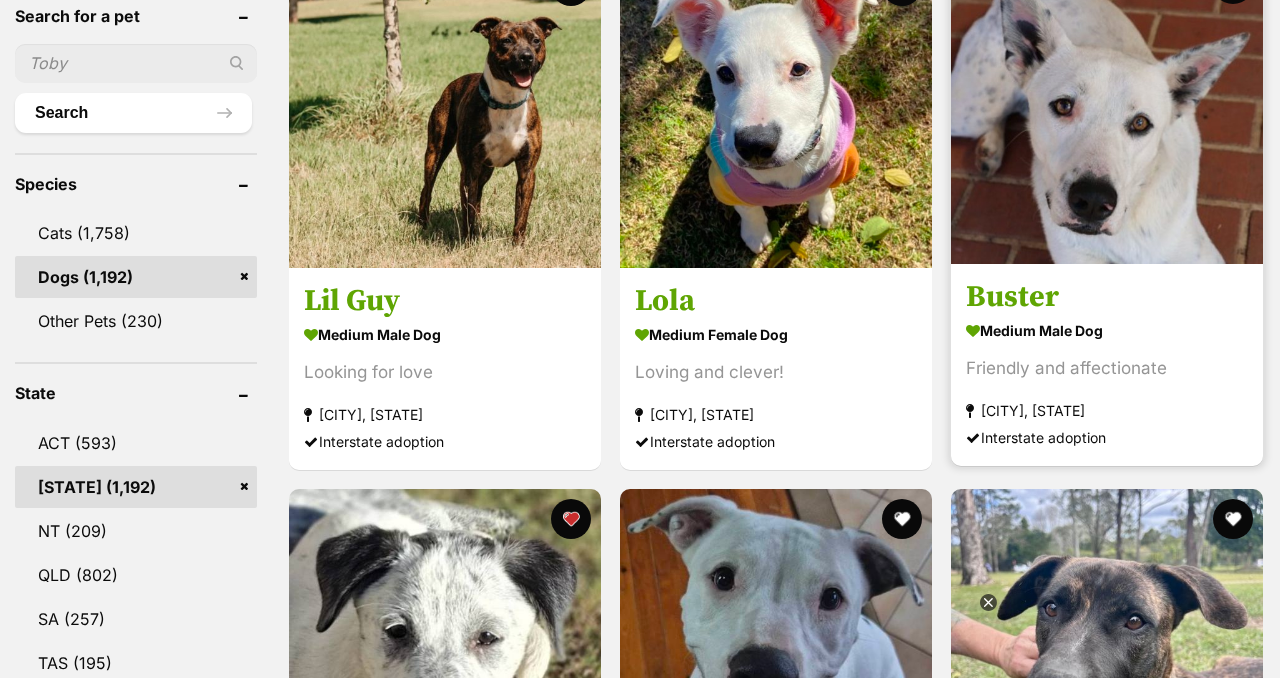 click at bounding box center (1233, -18) 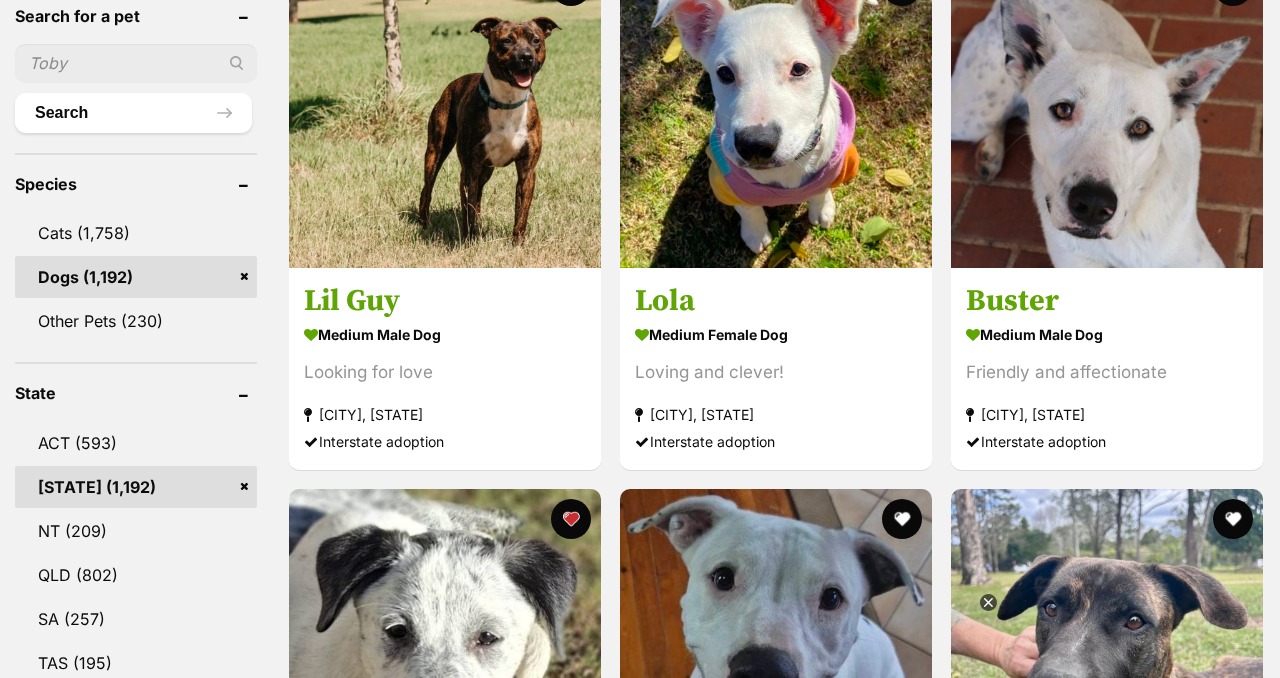 type 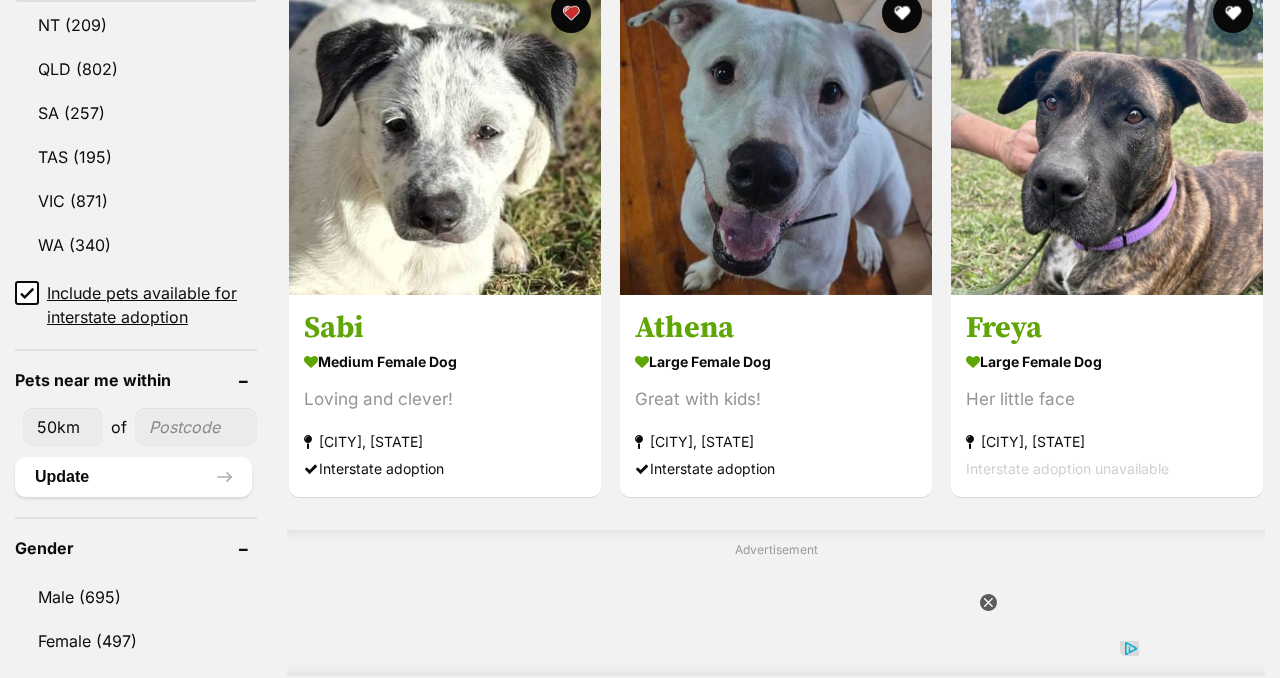 scroll, scrollTop: 1200, scrollLeft: 0, axis: vertical 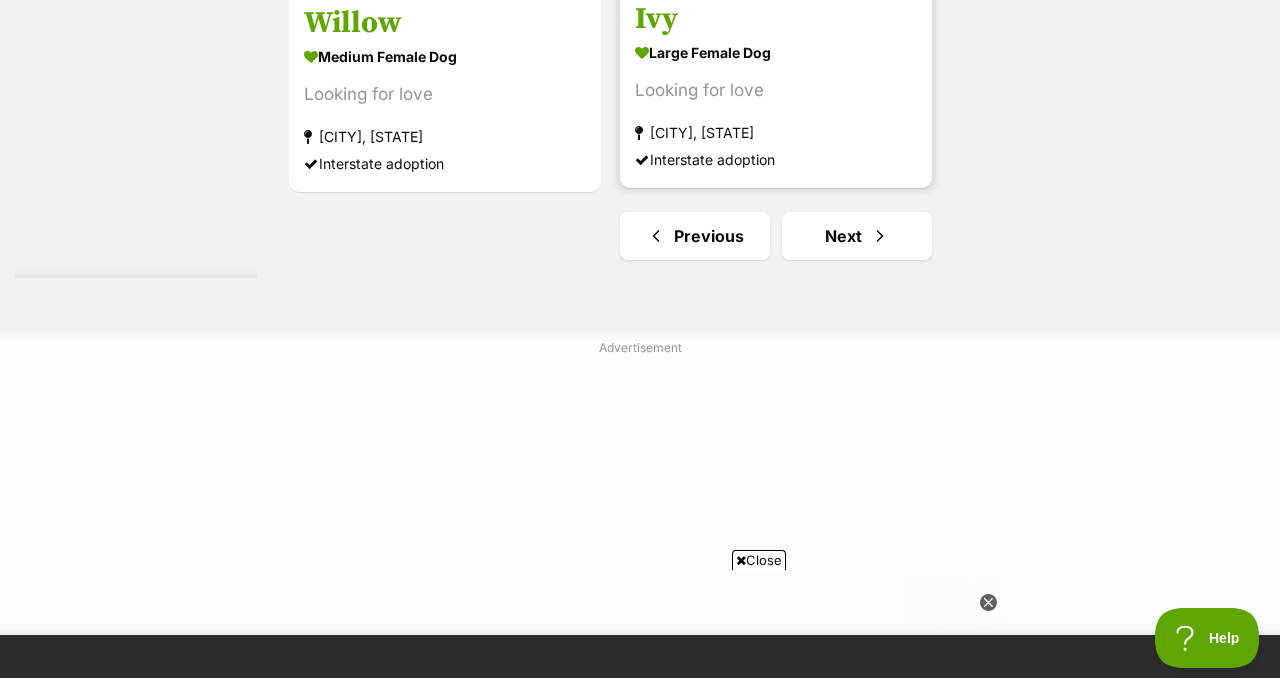 click at bounding box center (776, -170) 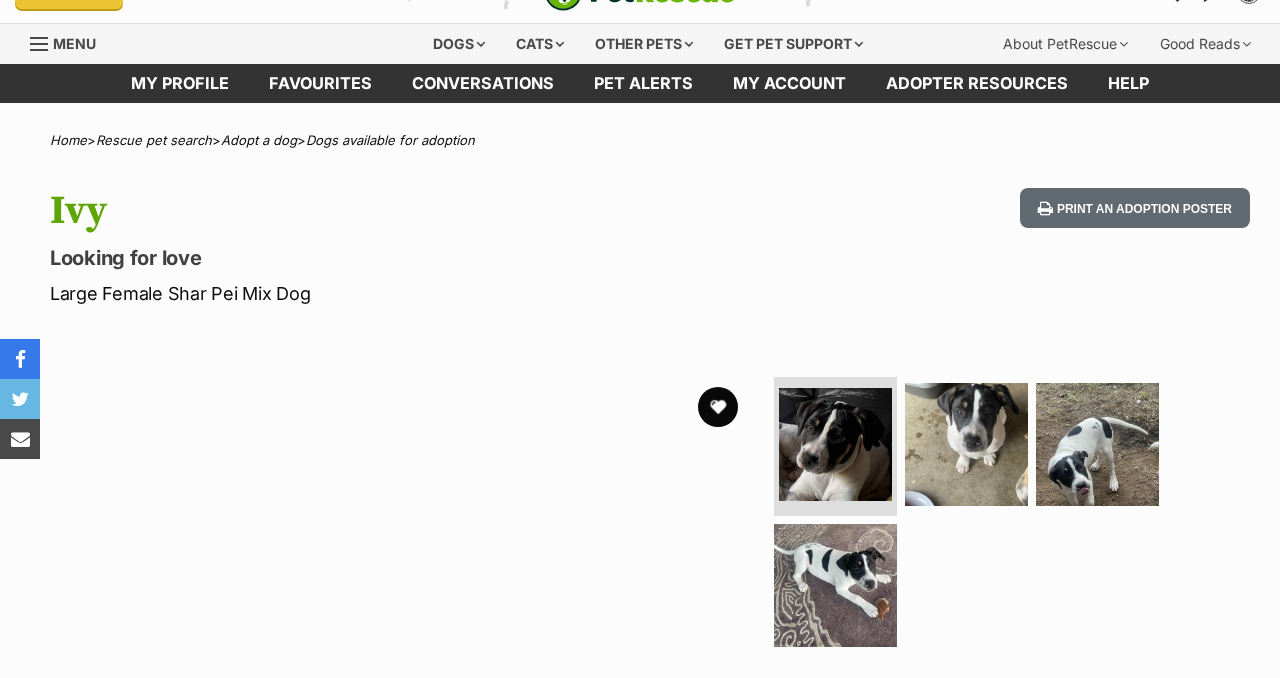 scroll, scrollTop: 40, scrollLeft: 0, axis: vertical 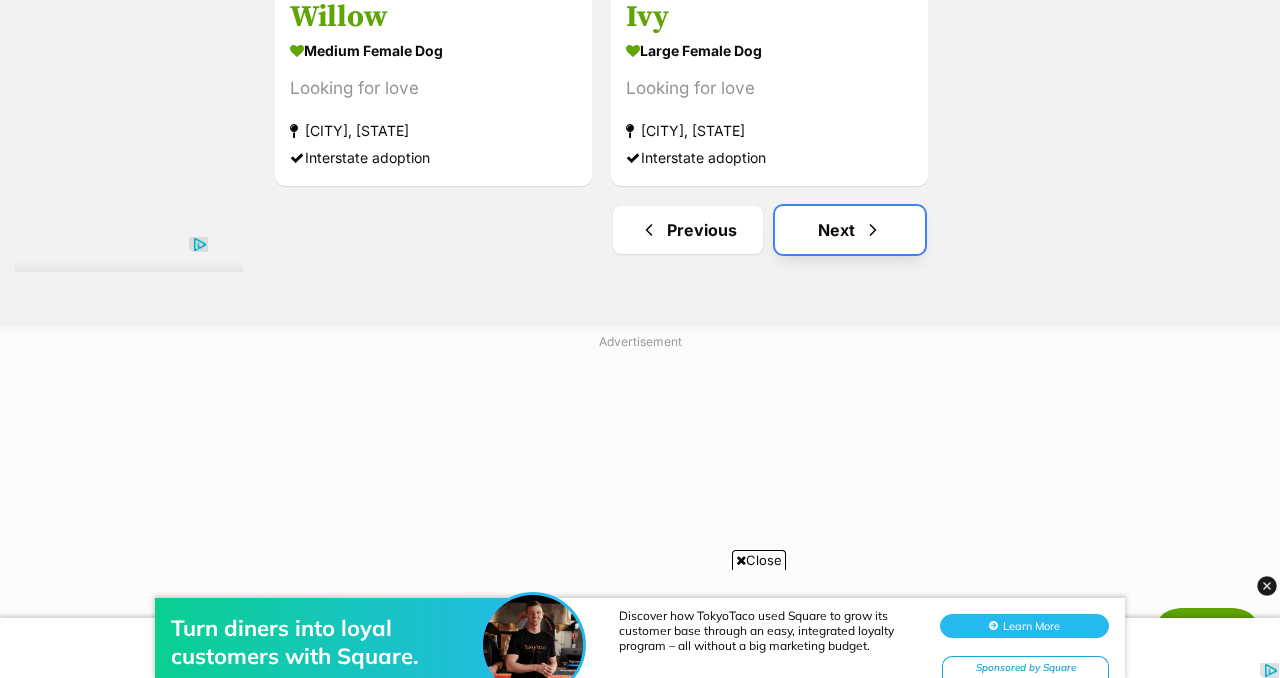 click on "Next" at bounding box center (850, 230) 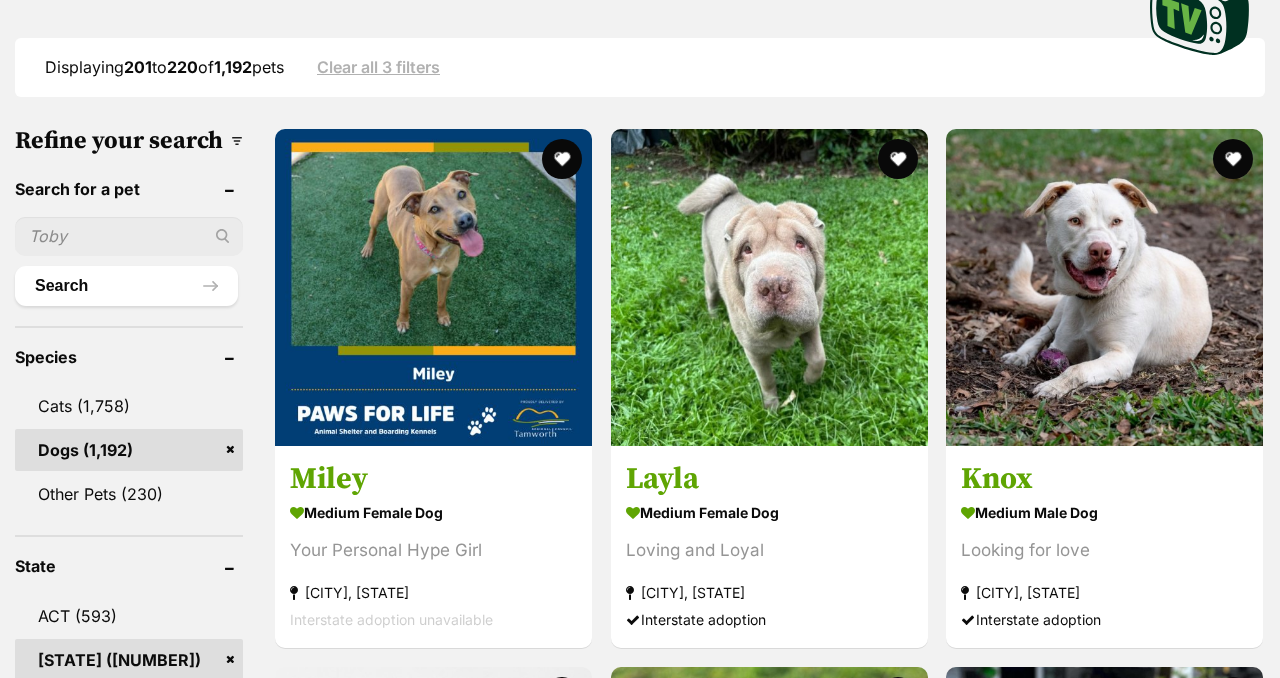 scroll, scrollTop: 520, scrollLeft: 0, axis: vertical 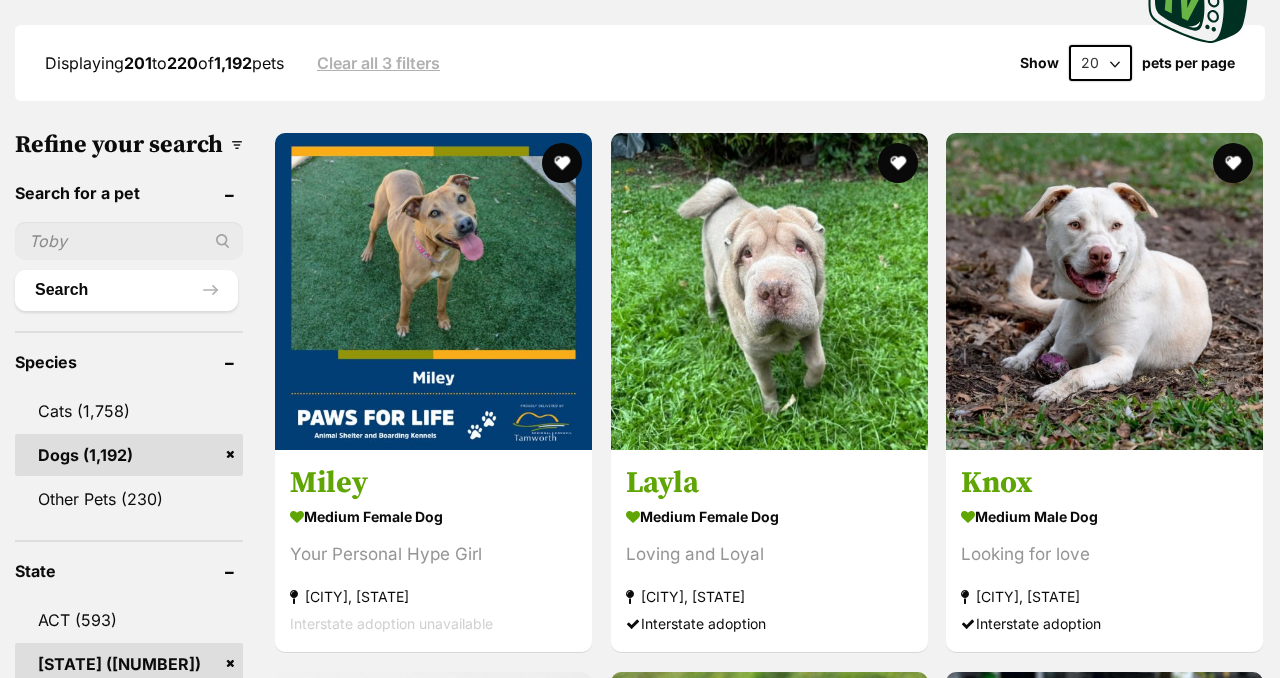 click on "Visit PetRescue TV (external site)
Boop this!" at bounding box center (640, -27) 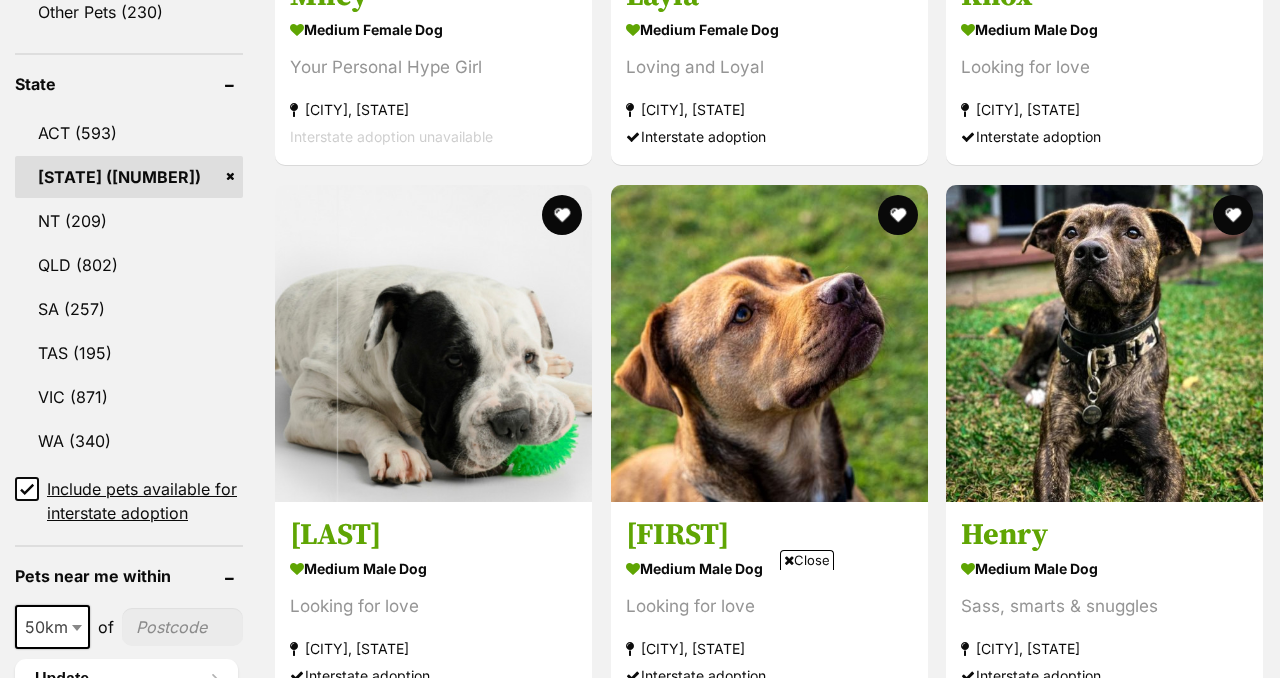 scroll, scrollTop: 1040, scrollLeft: 0, axis: vertical 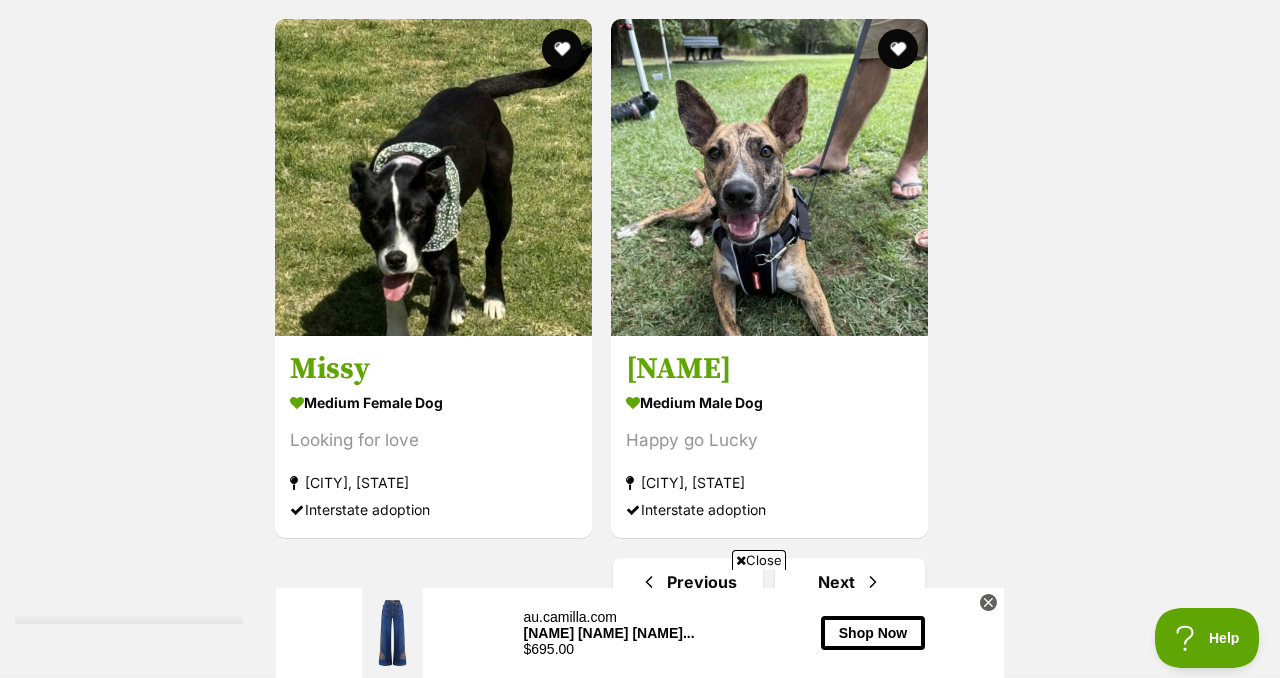 drag, startPoint x: 1279, startPoint y: 108, endPoint x: 1279, endPoint y: 503, distance: 395 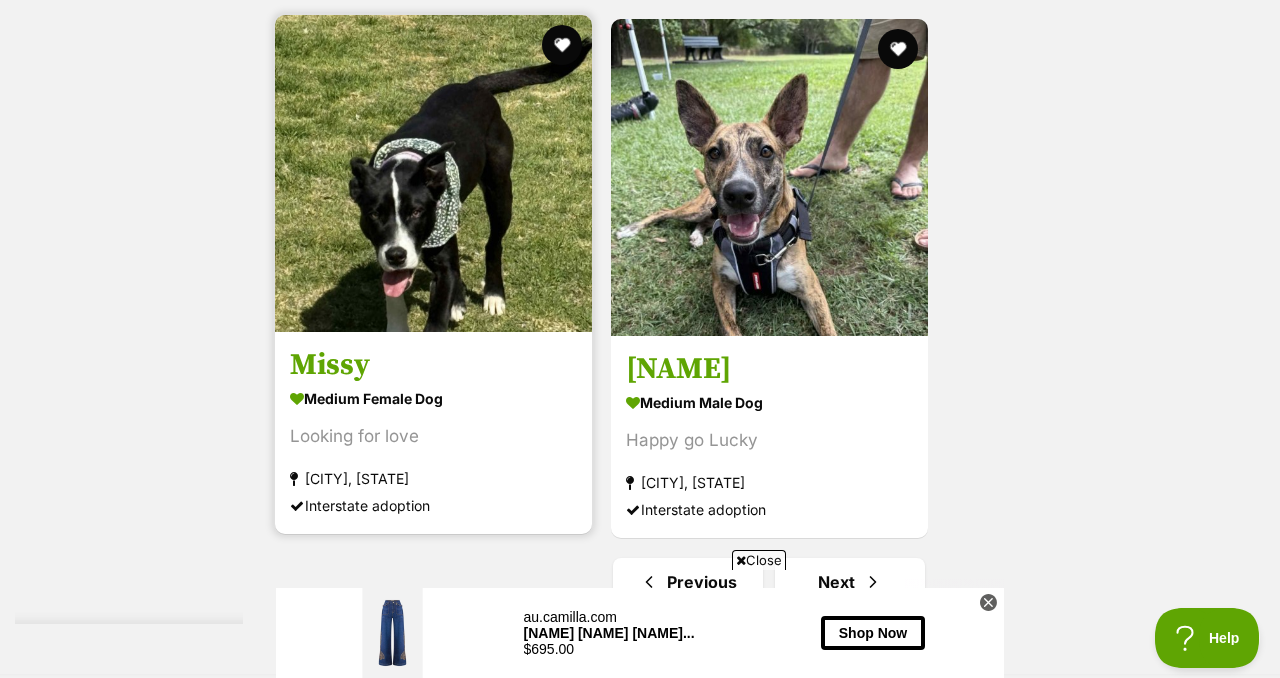 click at bounding box center (433, 173) 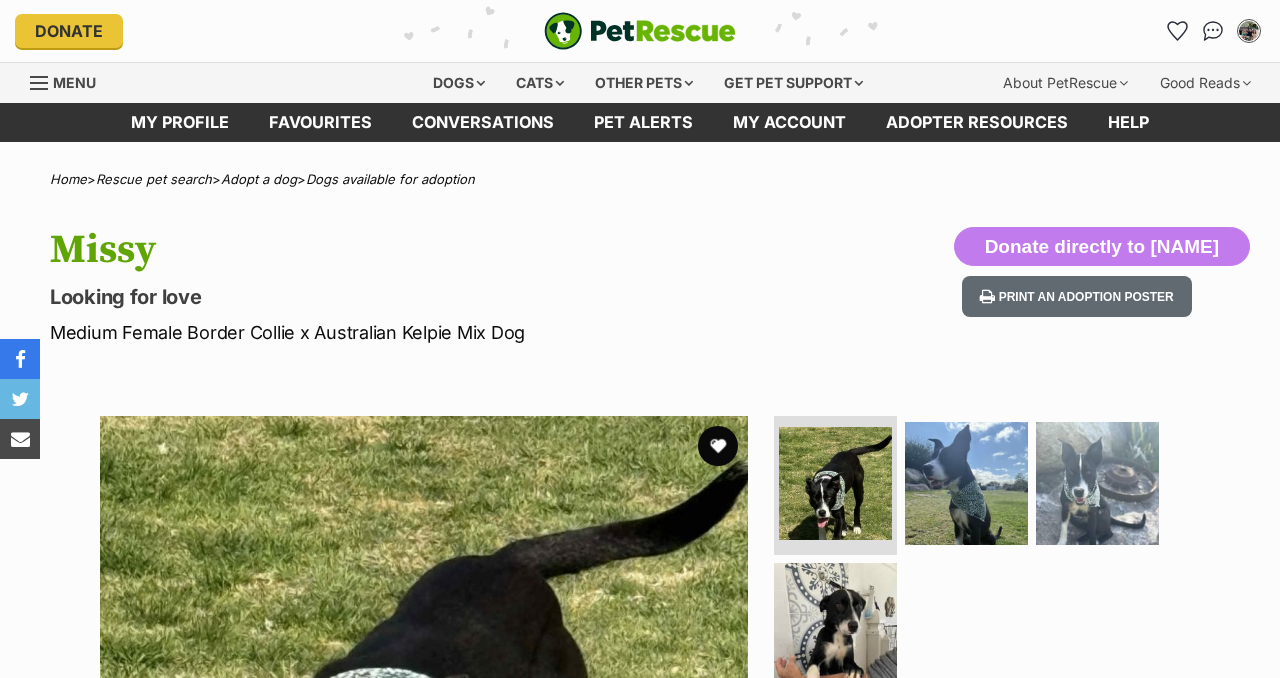 scroll, scrollTop: 0, scrollLeft: 0, axis: both 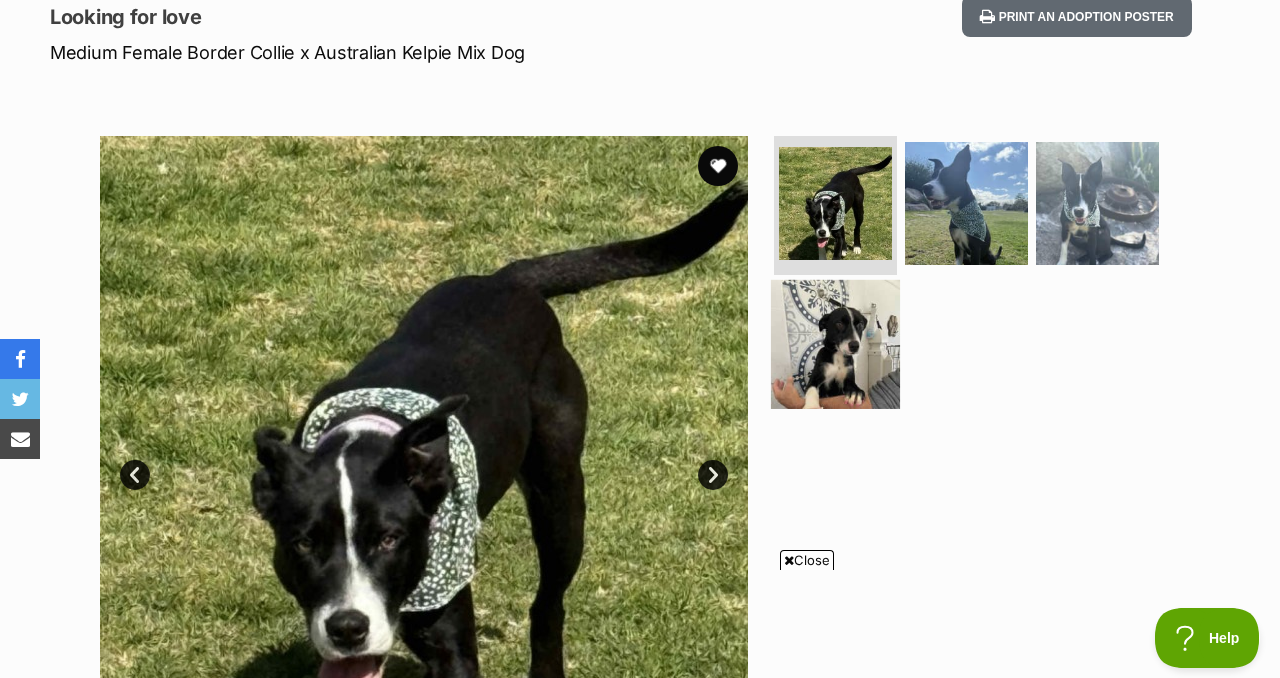 click at bounding box center [835, 344] 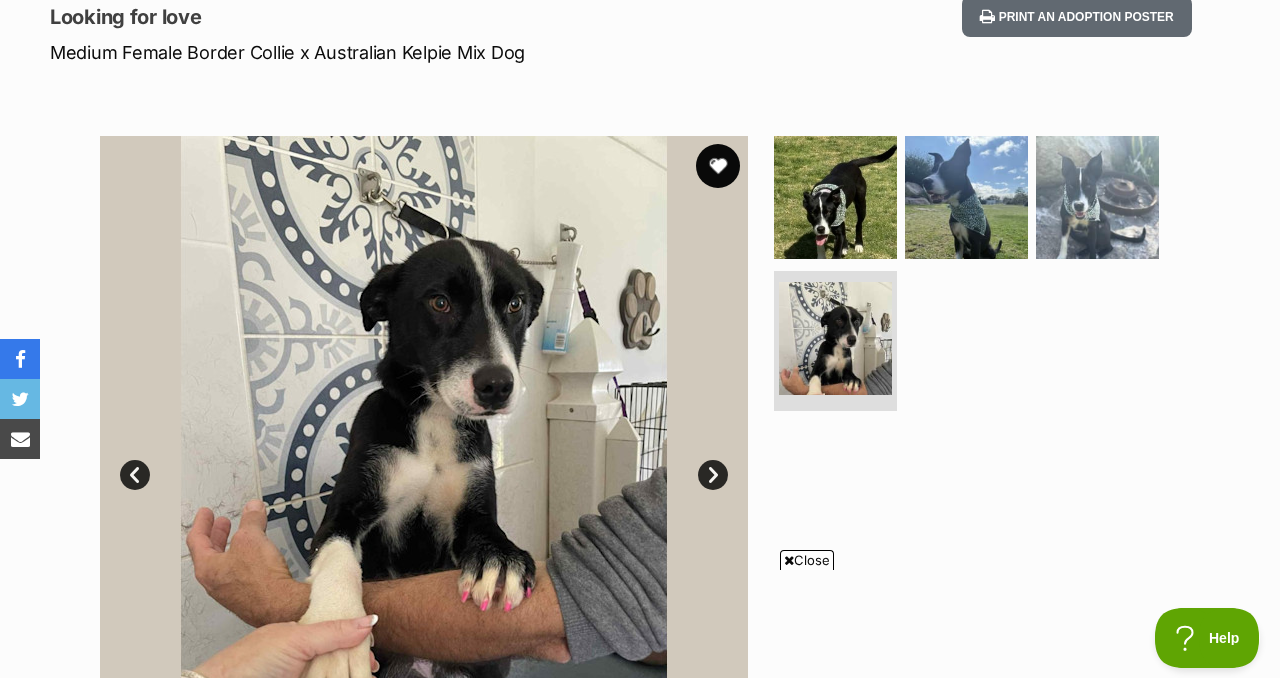 scroll, scrollTop: 0, scrollLeft: 0, axis: both 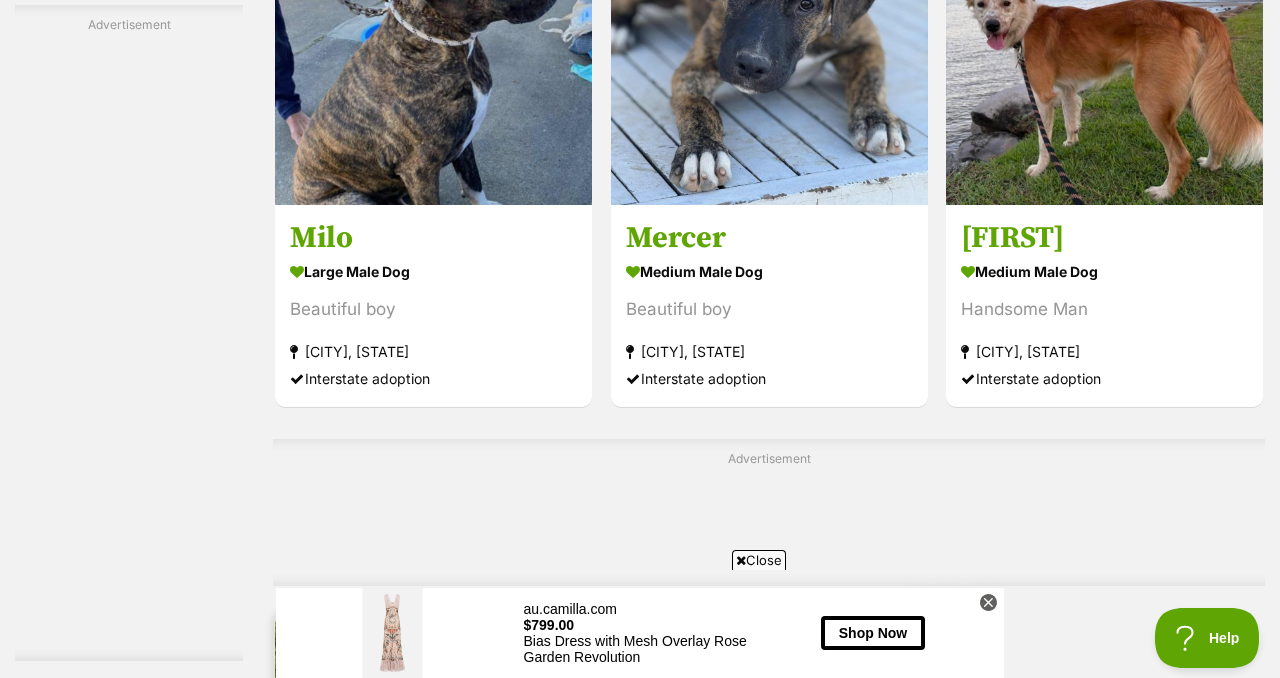 click at bounding box center [562, 644] 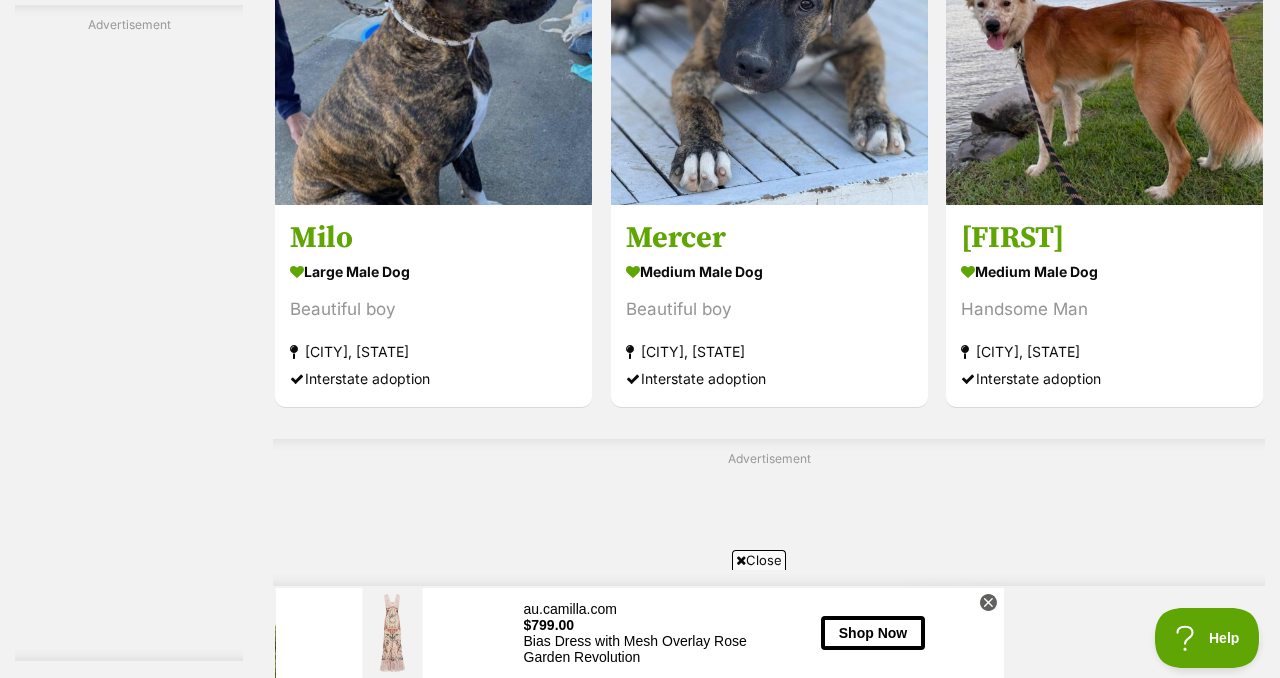scroll, scrollTop: 0, scrollLeft: 0, axis: both 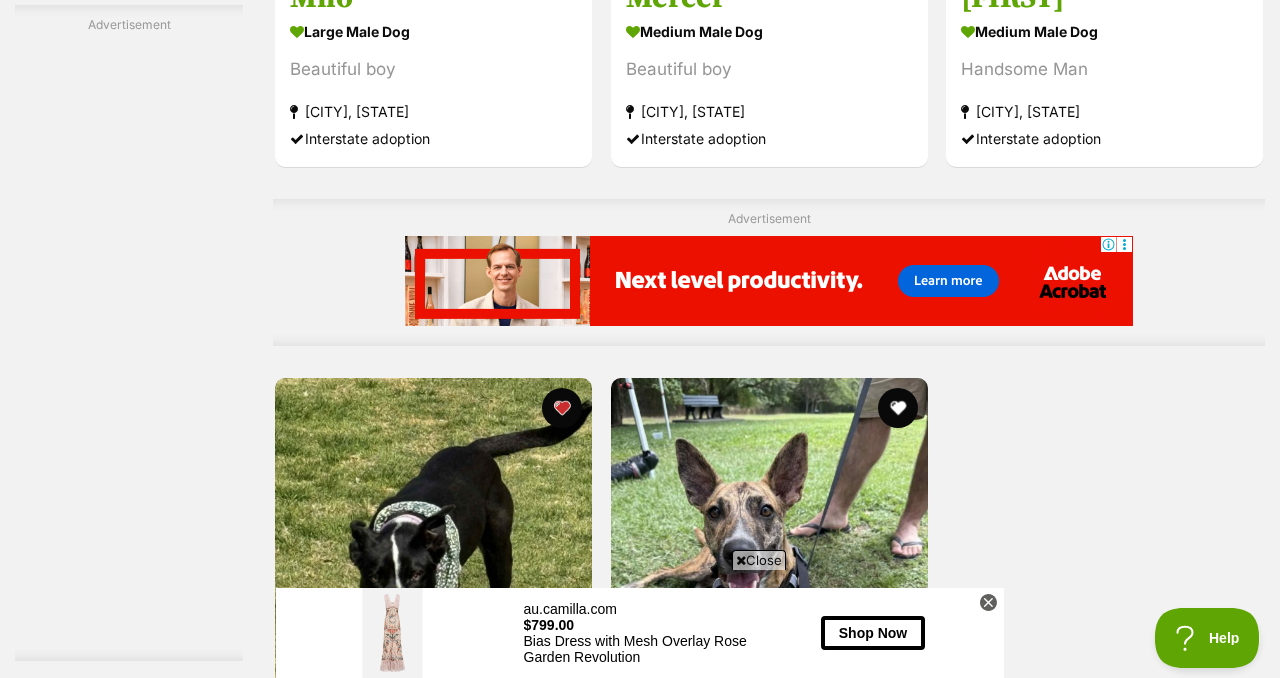 click on "Next" at bounding box center (850, 941) 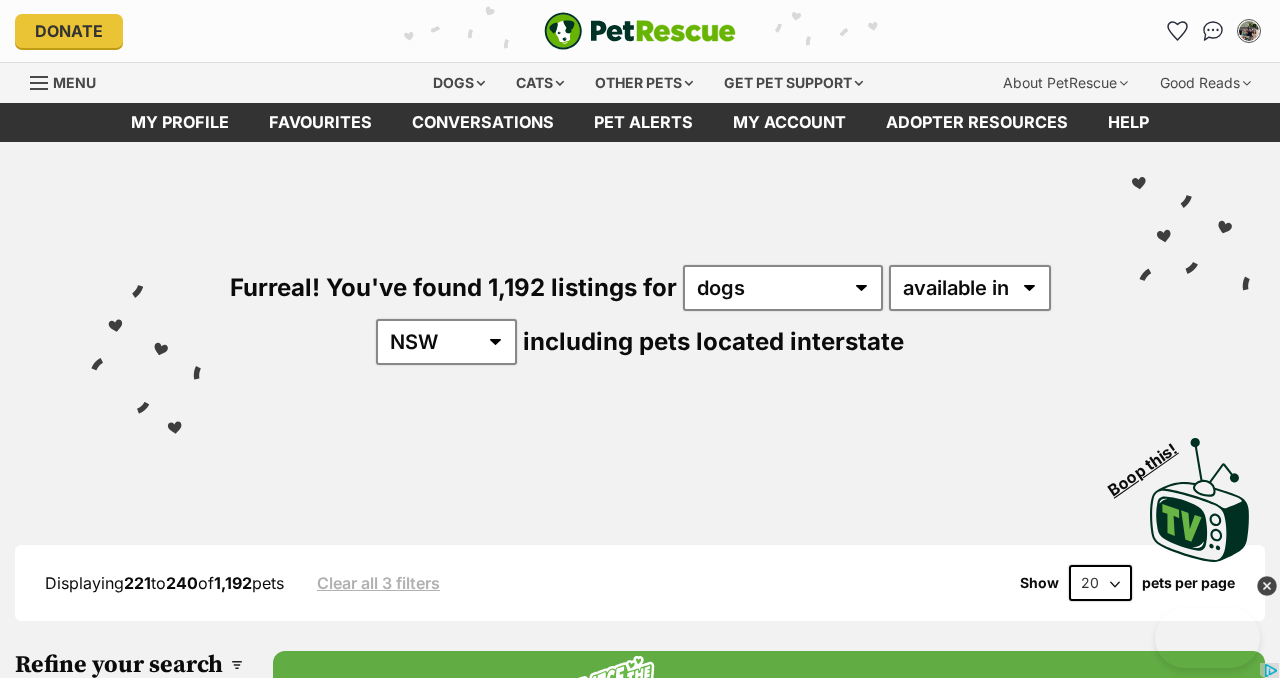 scroll, scrollTop: 0, scrollLeft: 0, axis: both 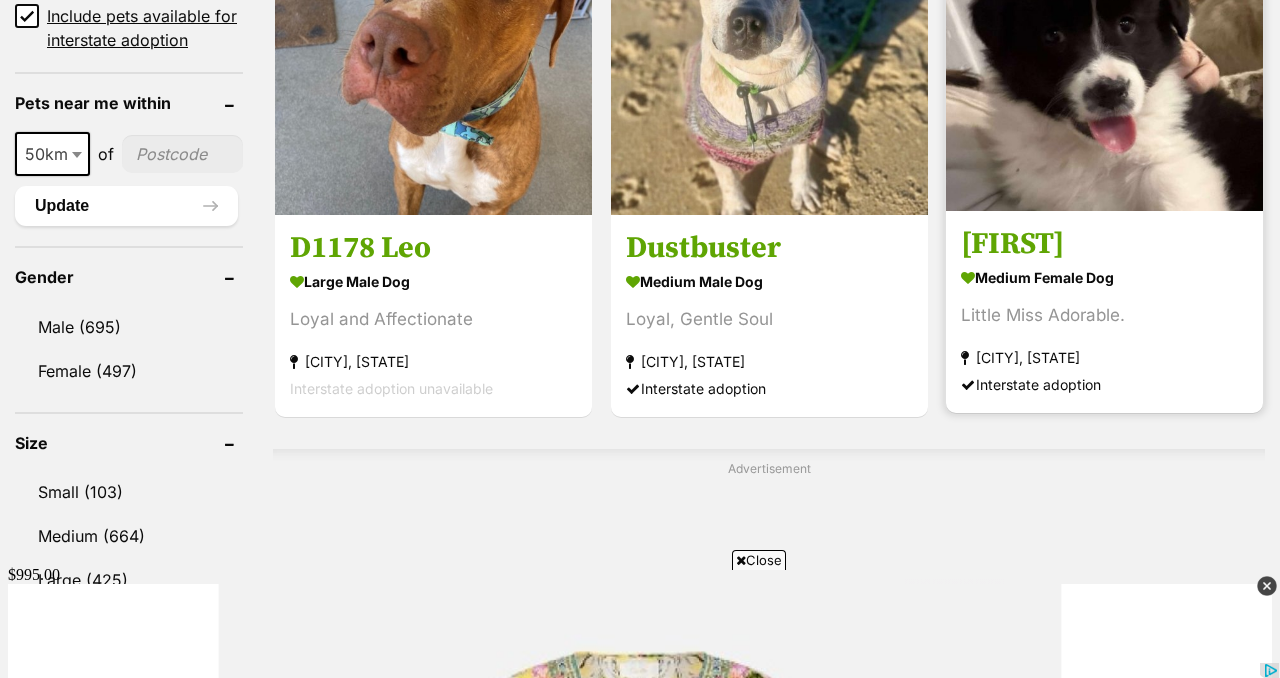 click at bounding box center (1233, -76) 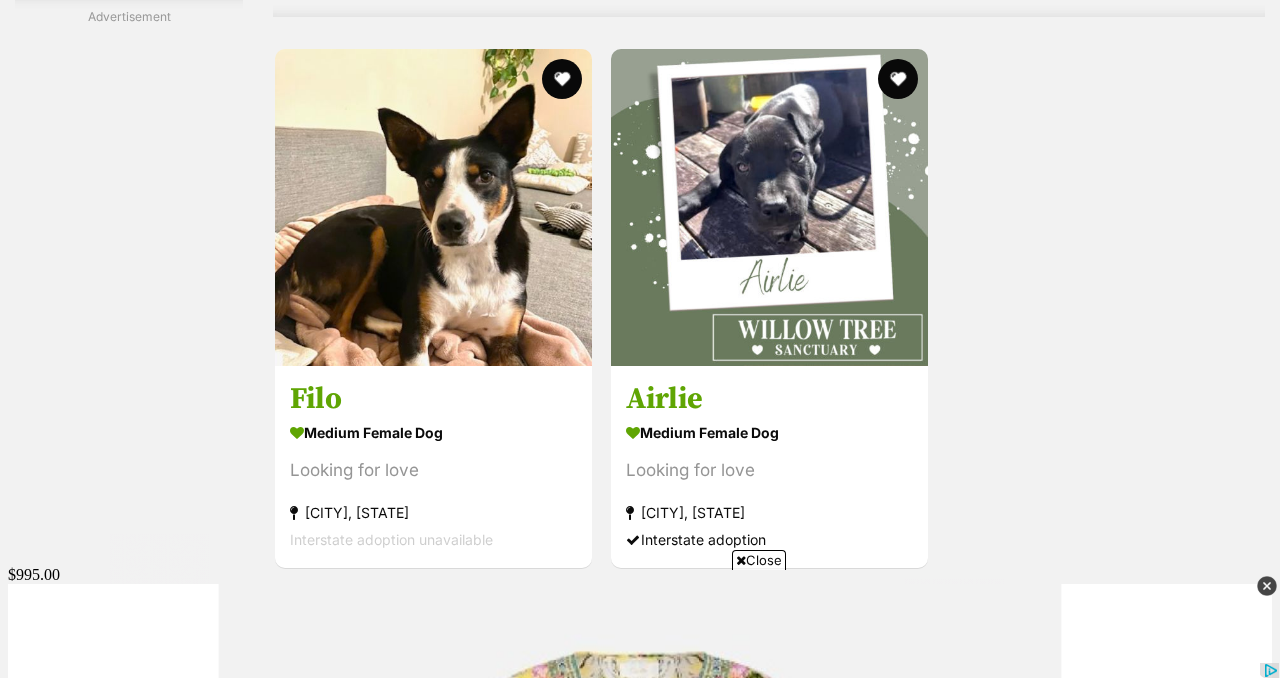 scroll, scrollTop: 4600, scrollLeft: 0, axis: vertical 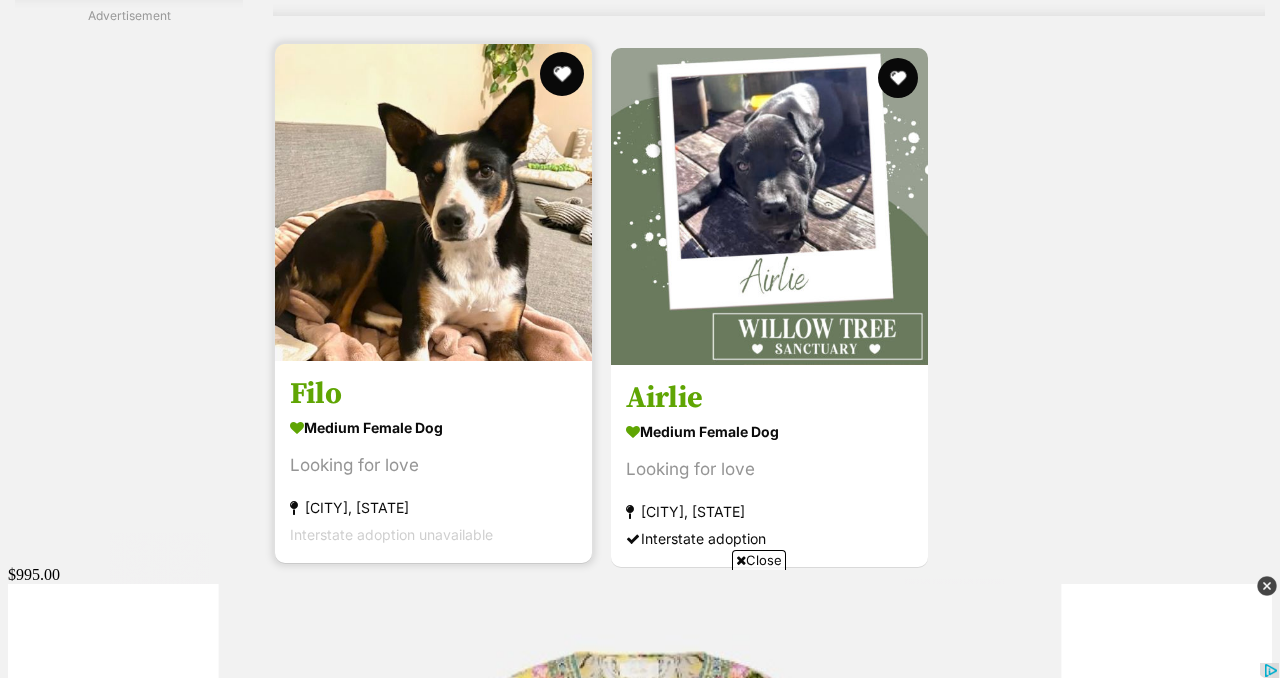 click at bounding box center (562, 74) 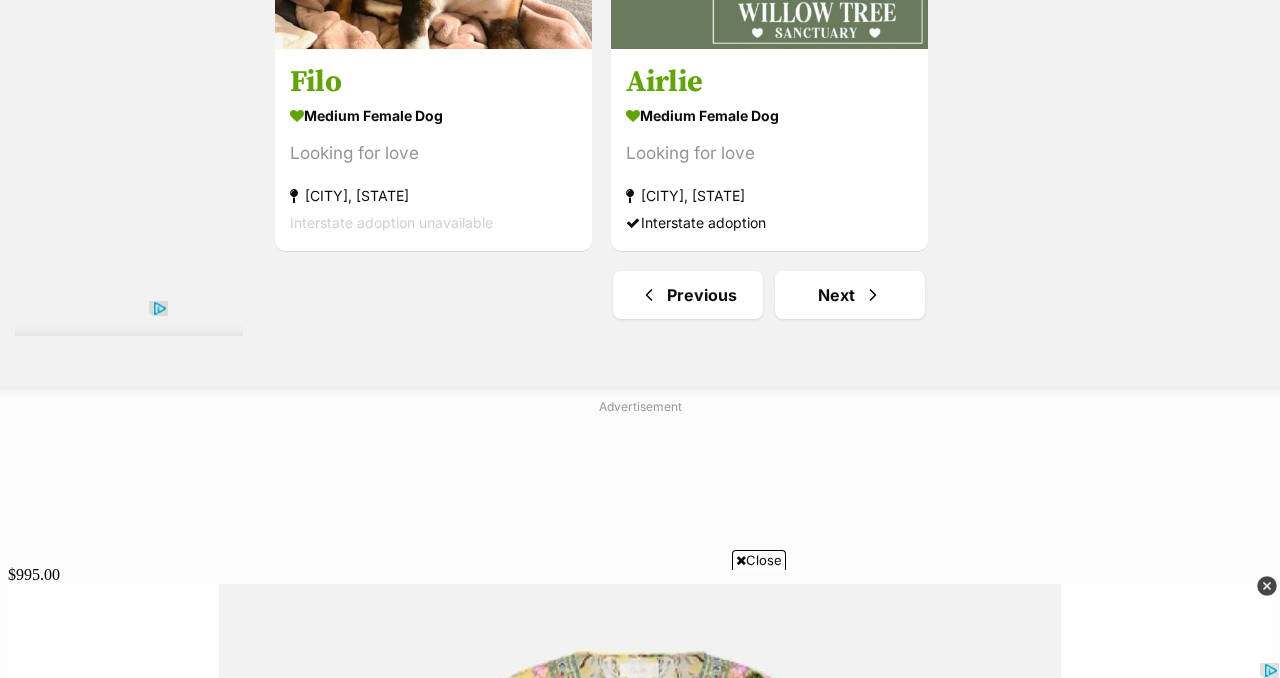 scroll, scrollTop: 4920, scrollLeft: 0, axis: vertical 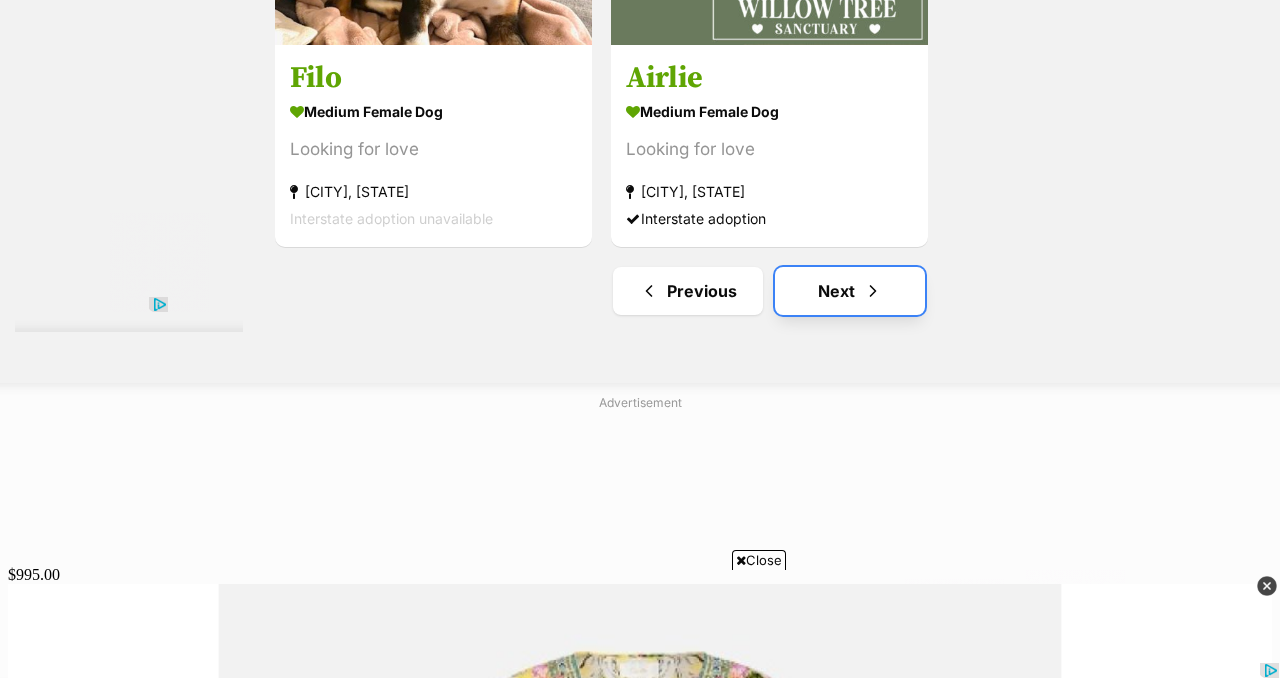 click at bounding box center [873, 291] 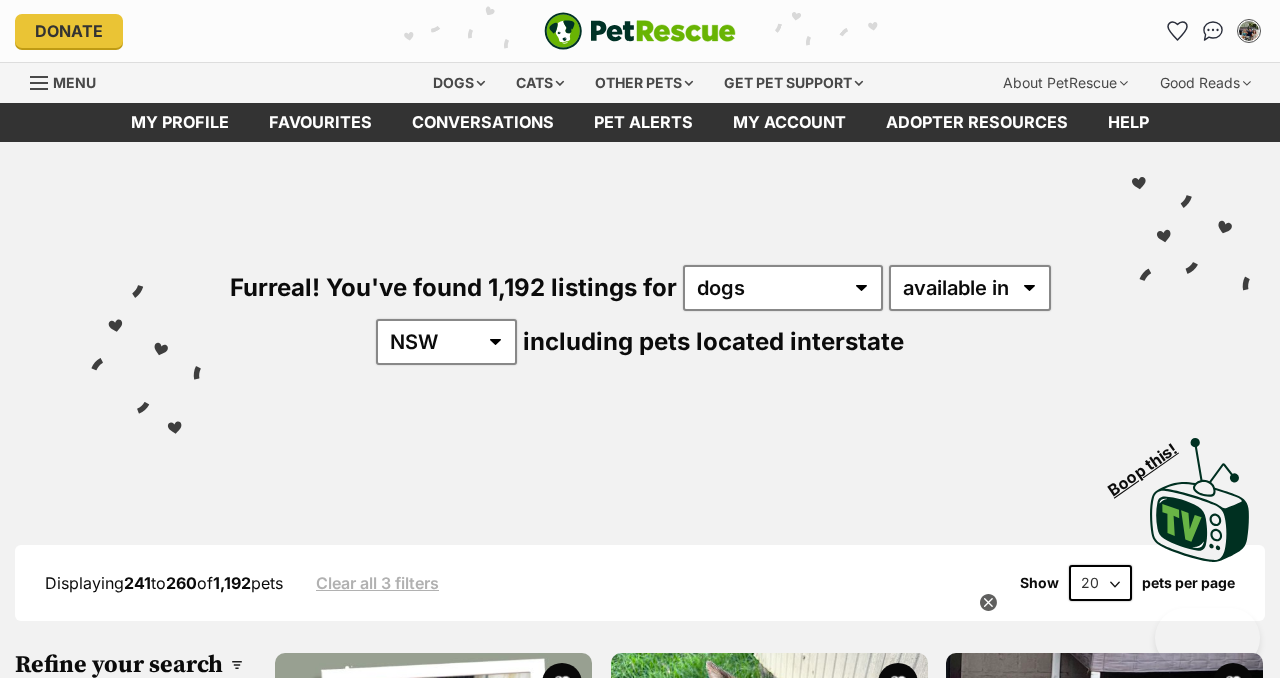 scroll, scrollTop: 0, scrollLeft: 0, axis: both 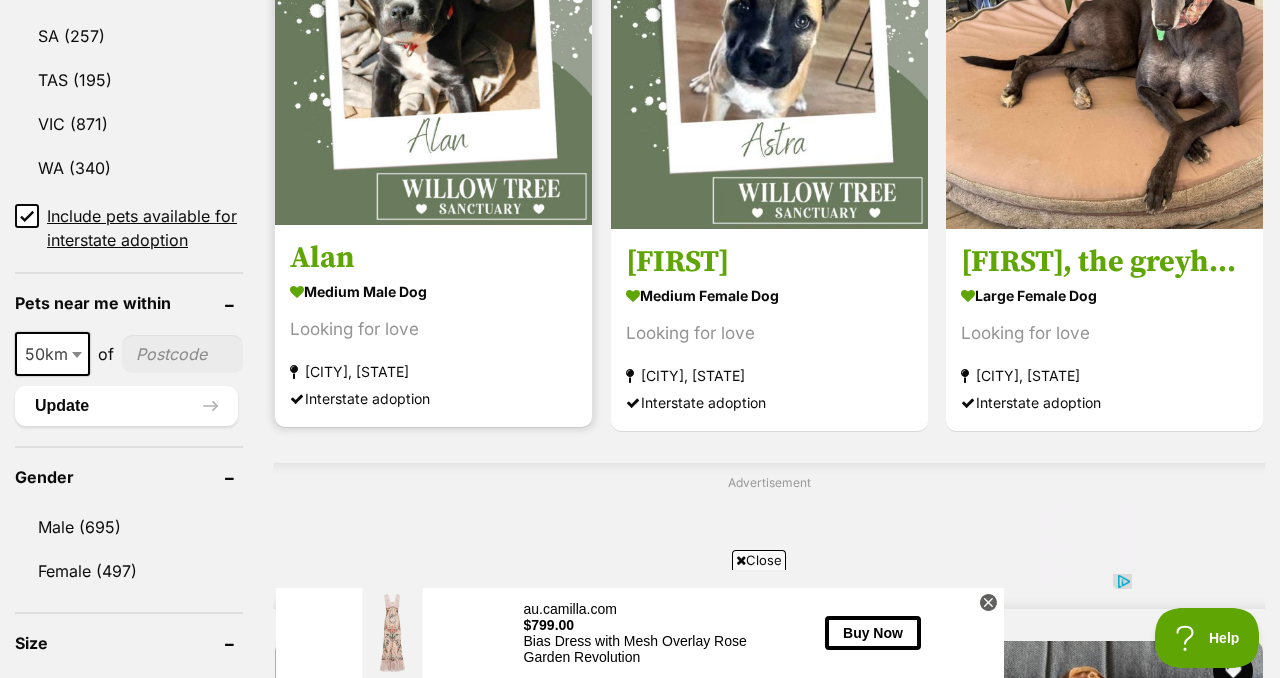 click at bounding box center [562, -62] 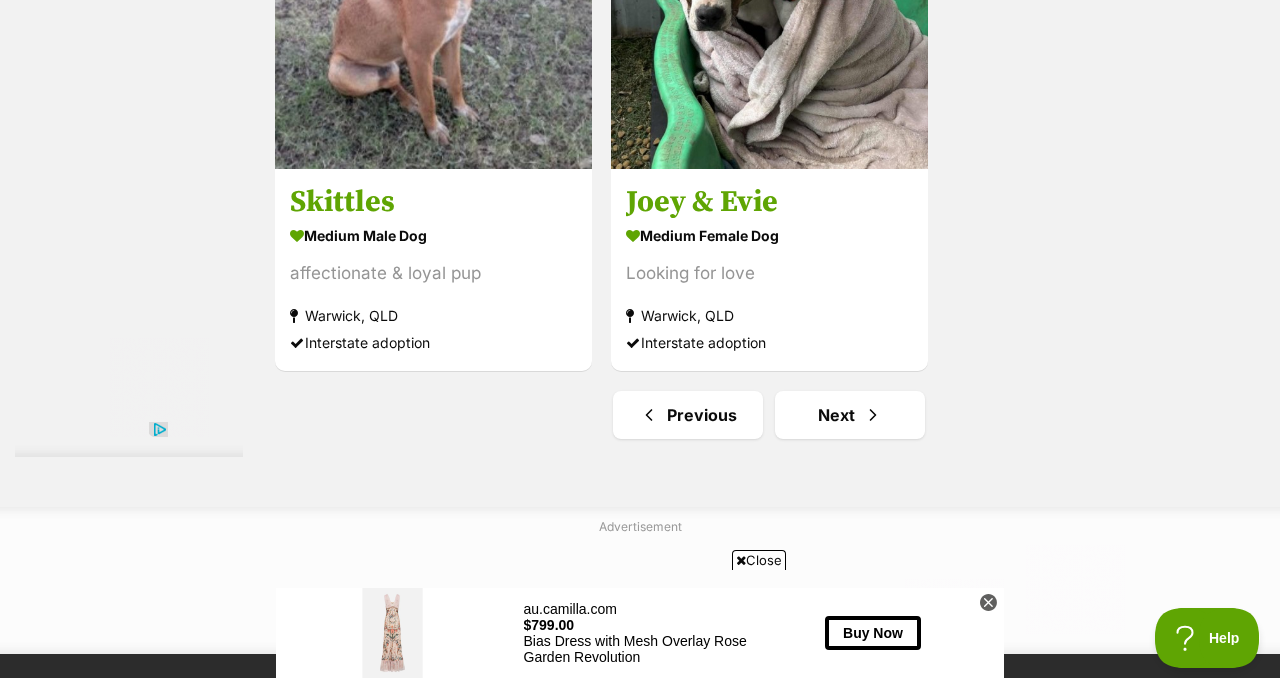 scroll, scrollTop: 4640, scrollLeft: 0, axis: vertical 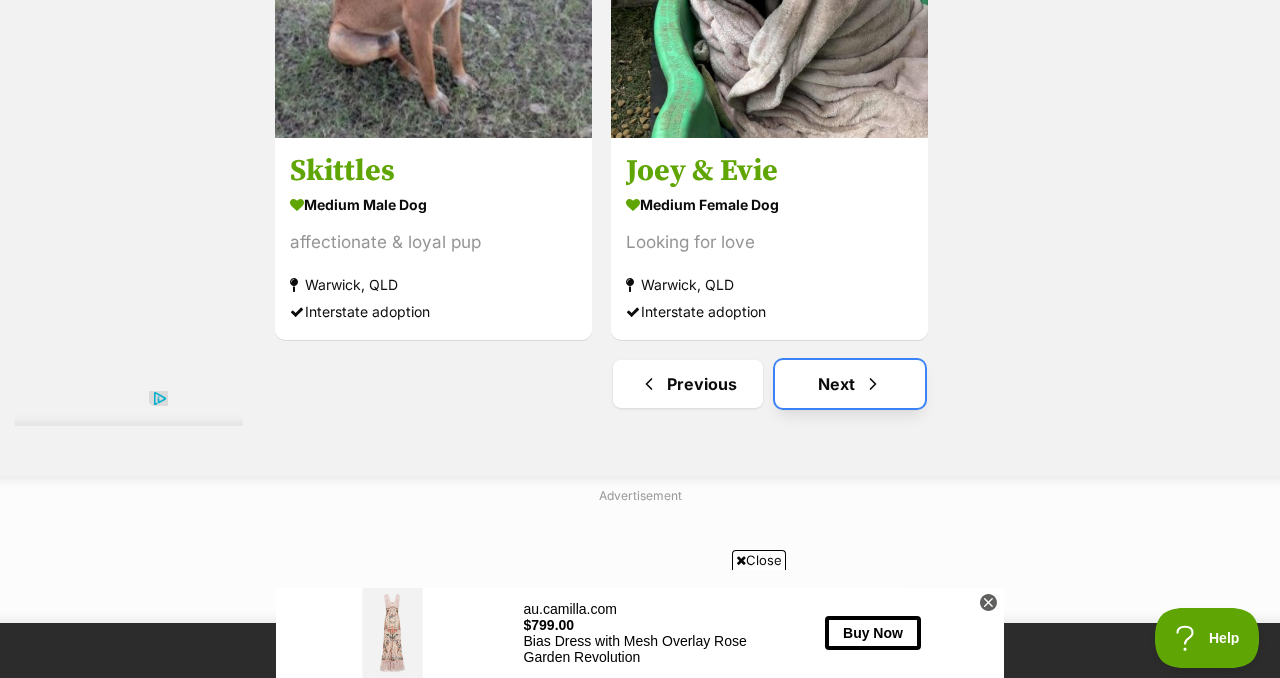 click on "Next" at bounding box center [850, 384] 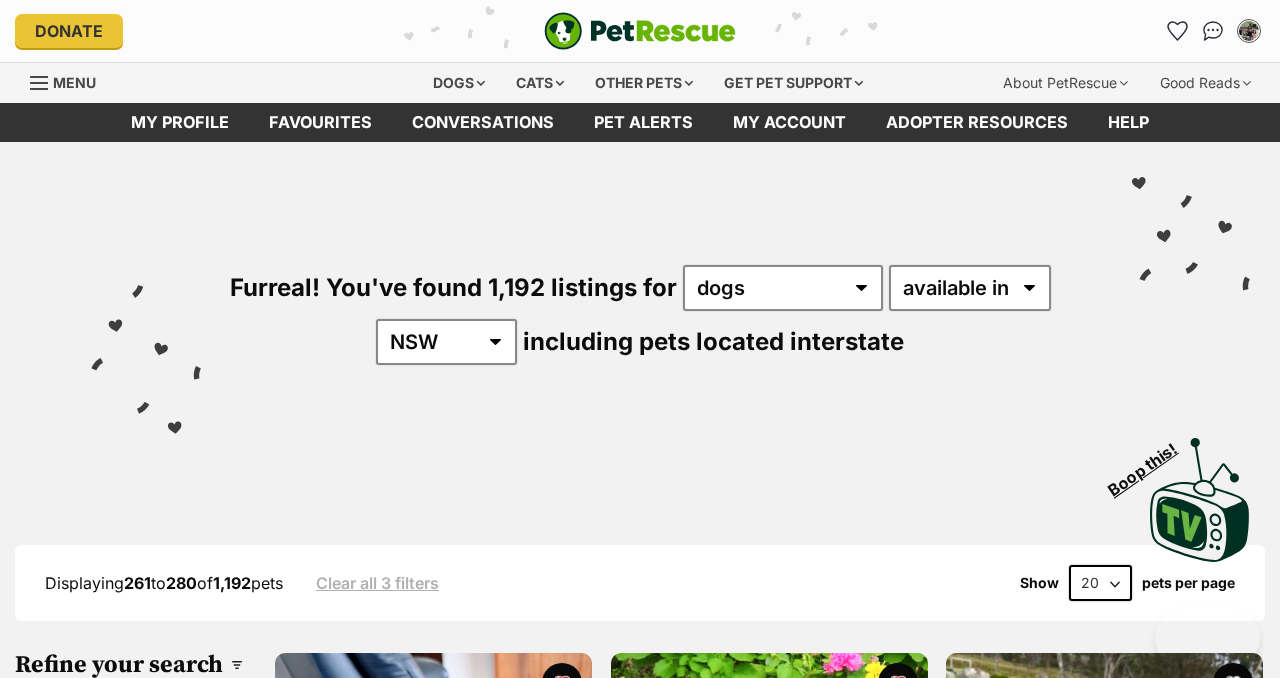 scroll, scrollTop: 0, scrollLeft: 0, axis: both 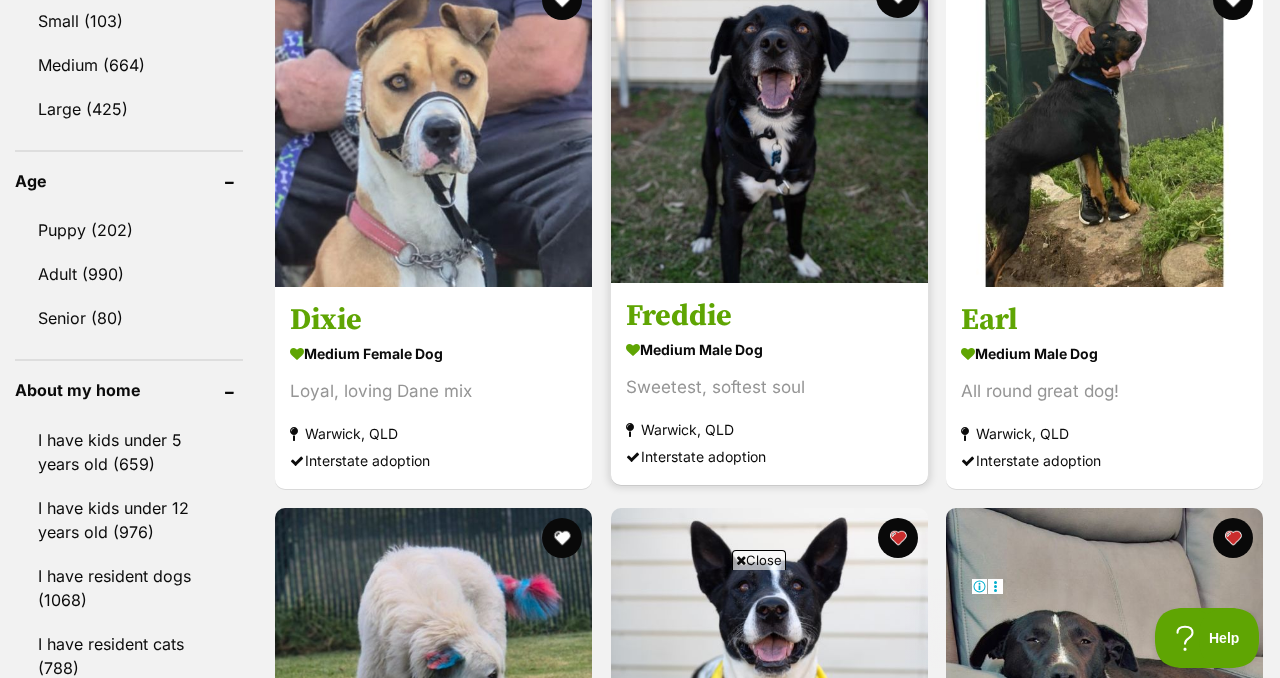 click at bounding box center [897, -4] 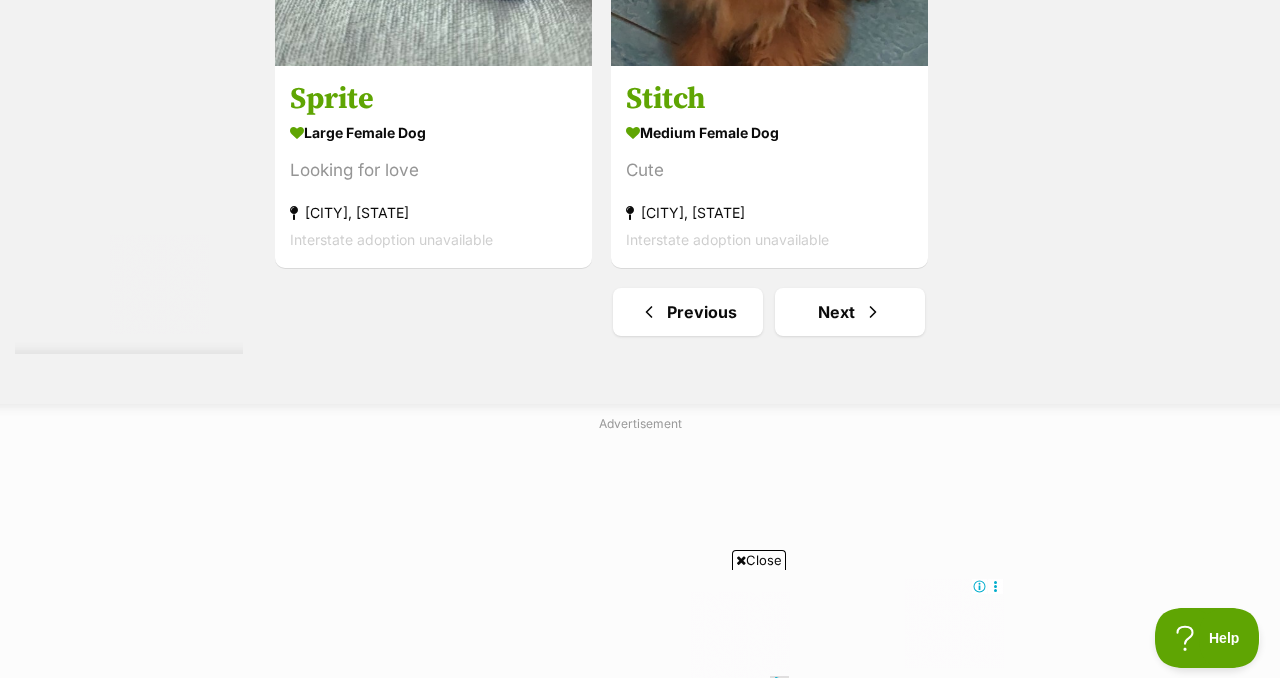 scroll, scrollTop: 4751, scrollLeft: 0, axis: vertical 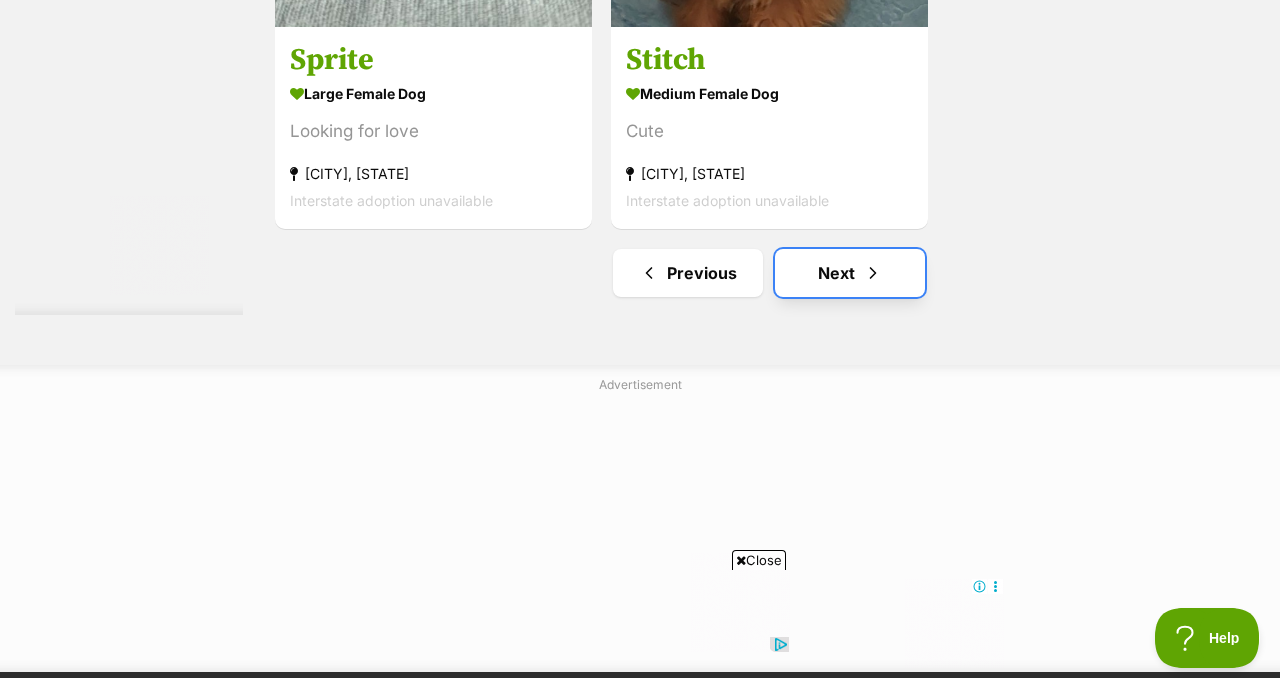 click on "Next" at bounding box center [850, 273] 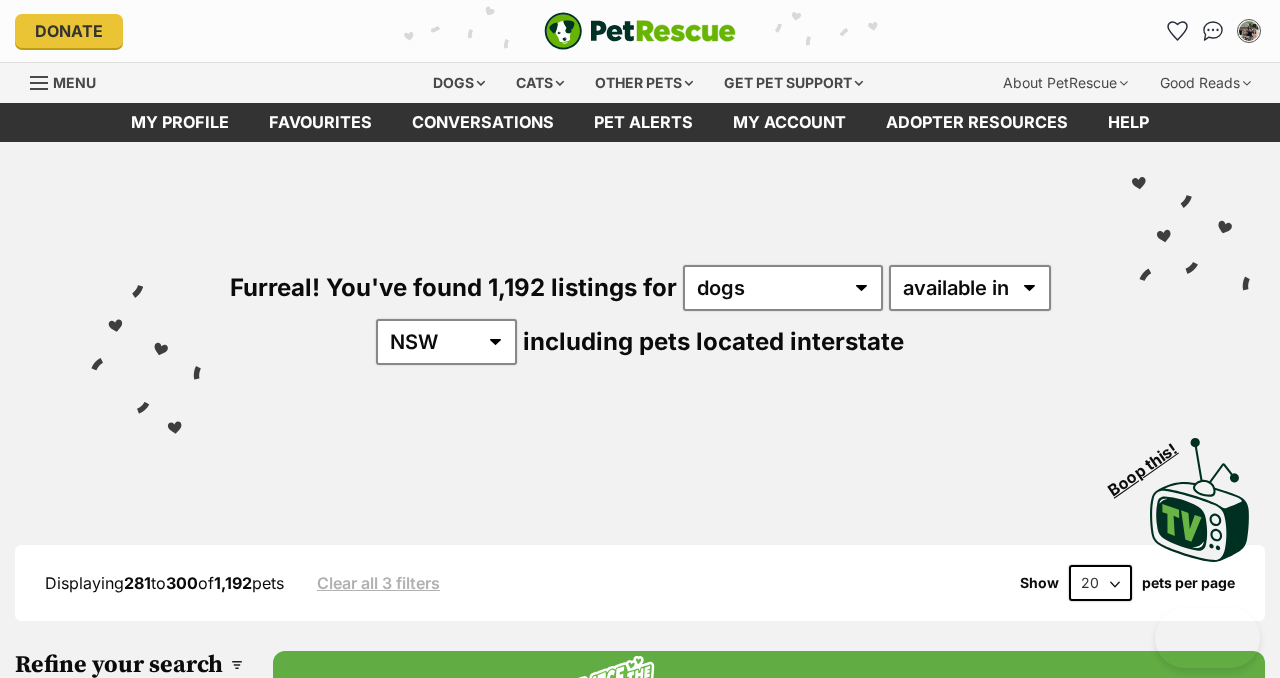scroll, scrollTop: 0, scrollLeft: 0, axis: both 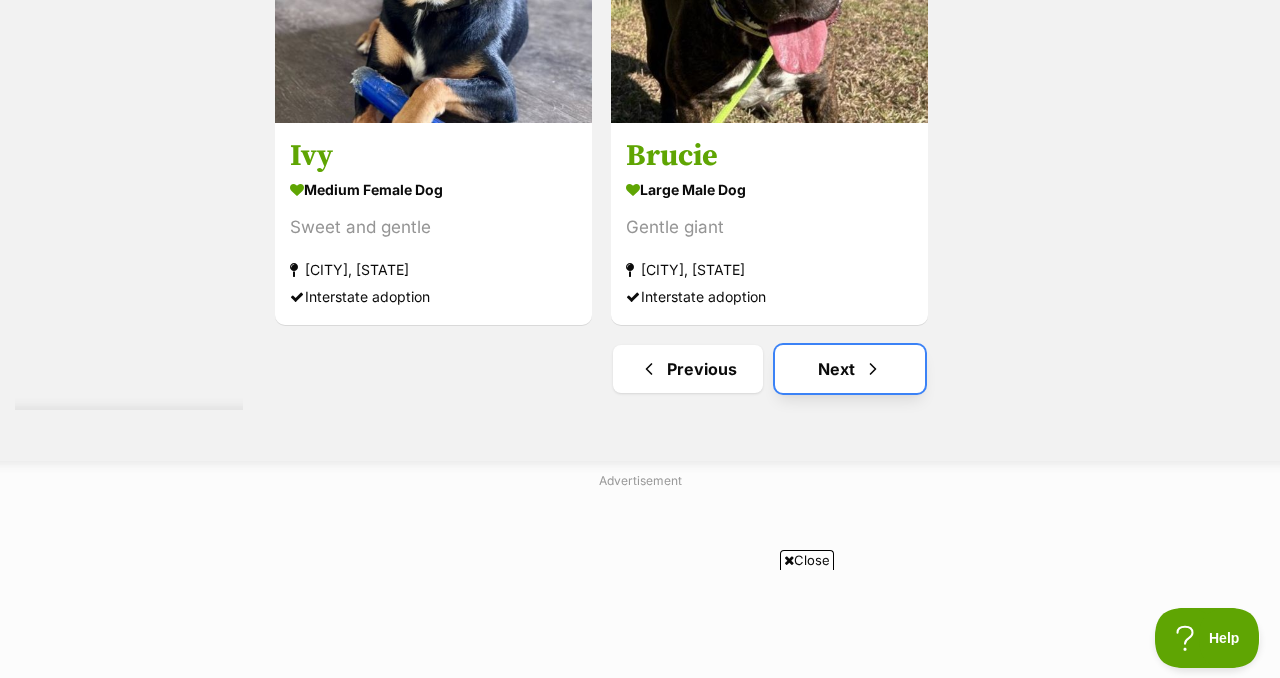 click on "Next" at bounding box center (850, 369) 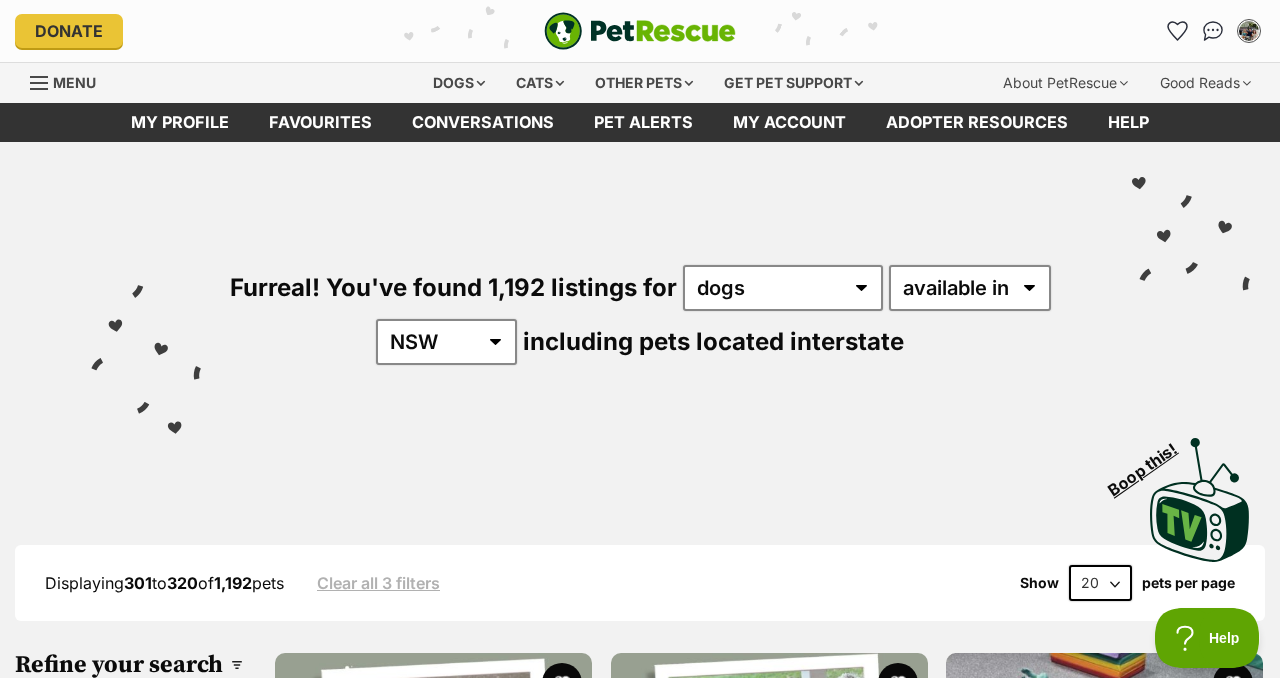 scroll, scrollTop: 0, scrollLeft: 0, axis: both 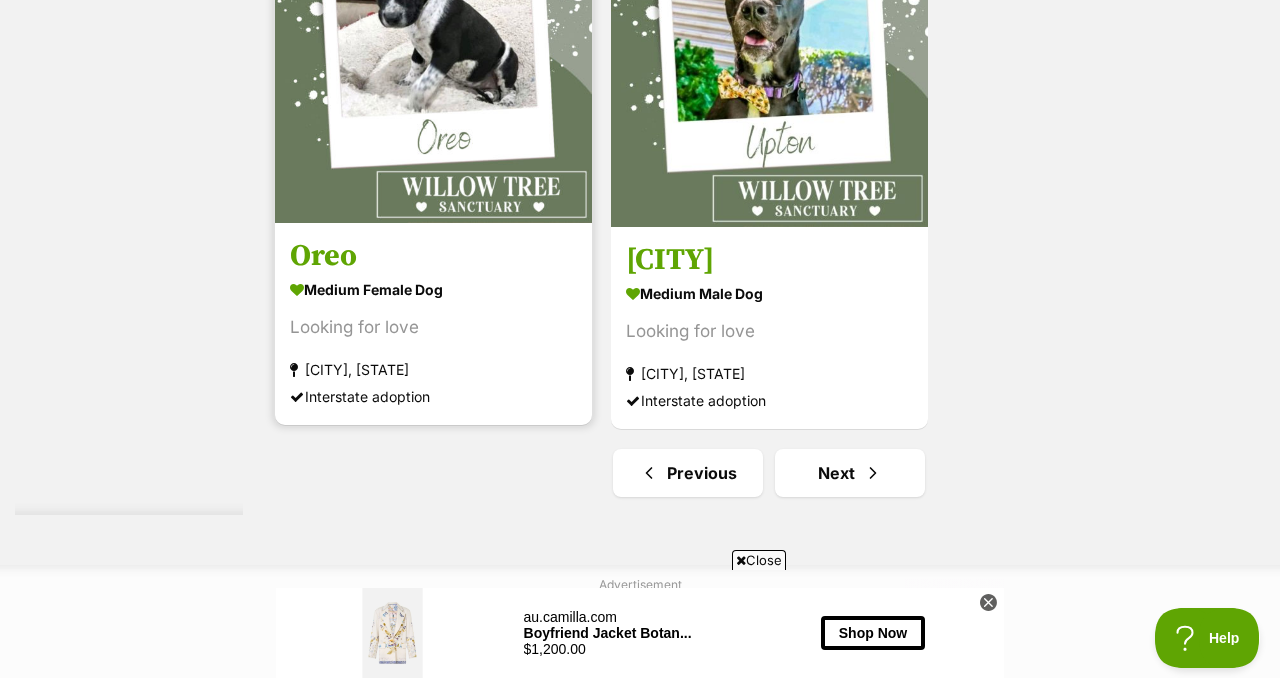 click at bounding box center [433, 64] 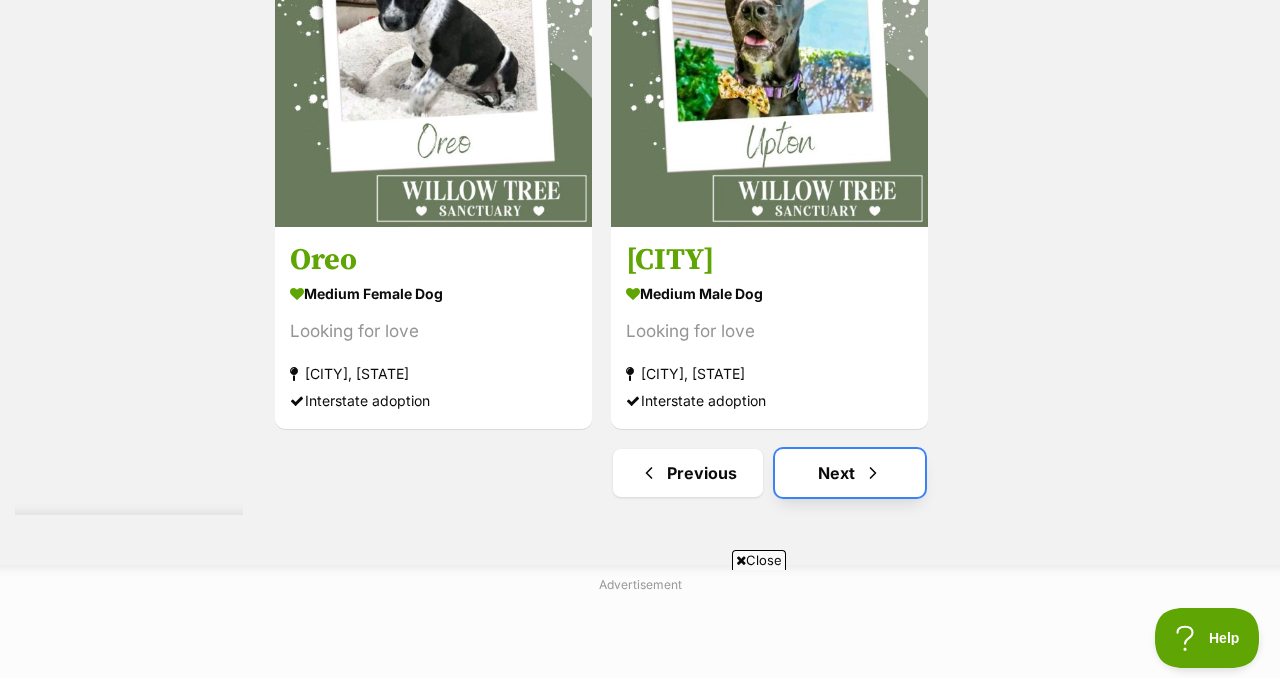 click on "Next" at bounding box center (850, 473) 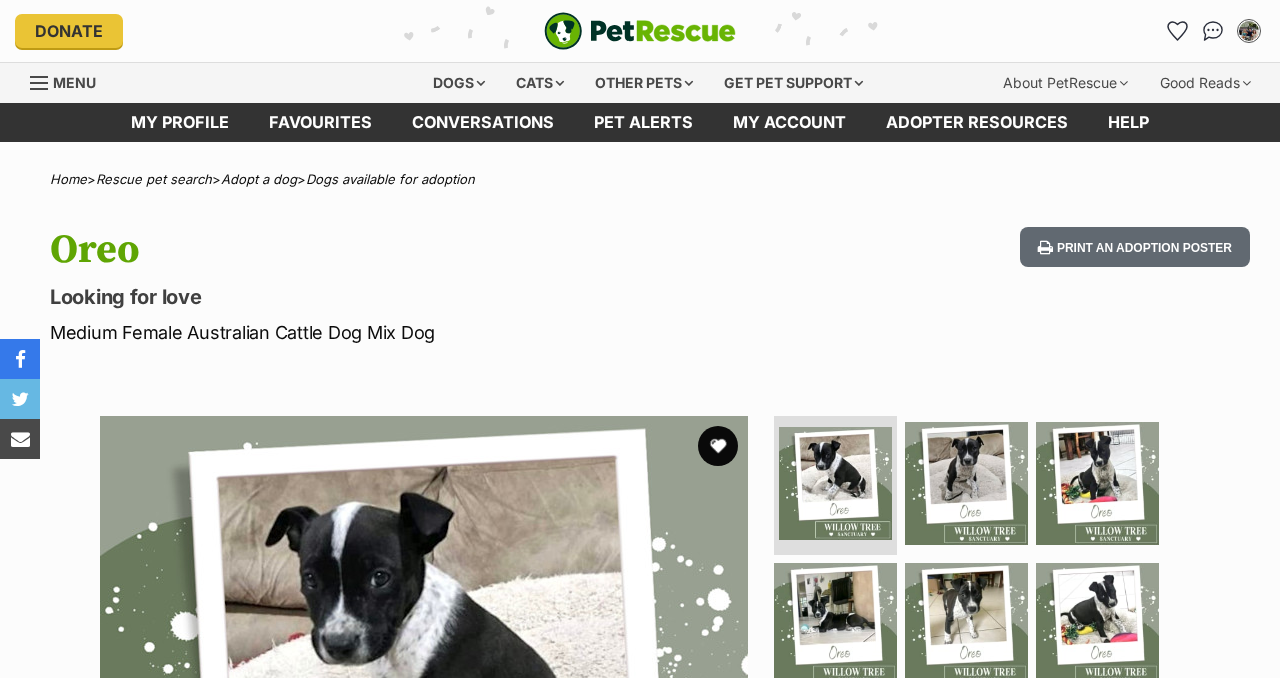 scroll, scrollTop: 0, scrollLeft: 0, axis: both 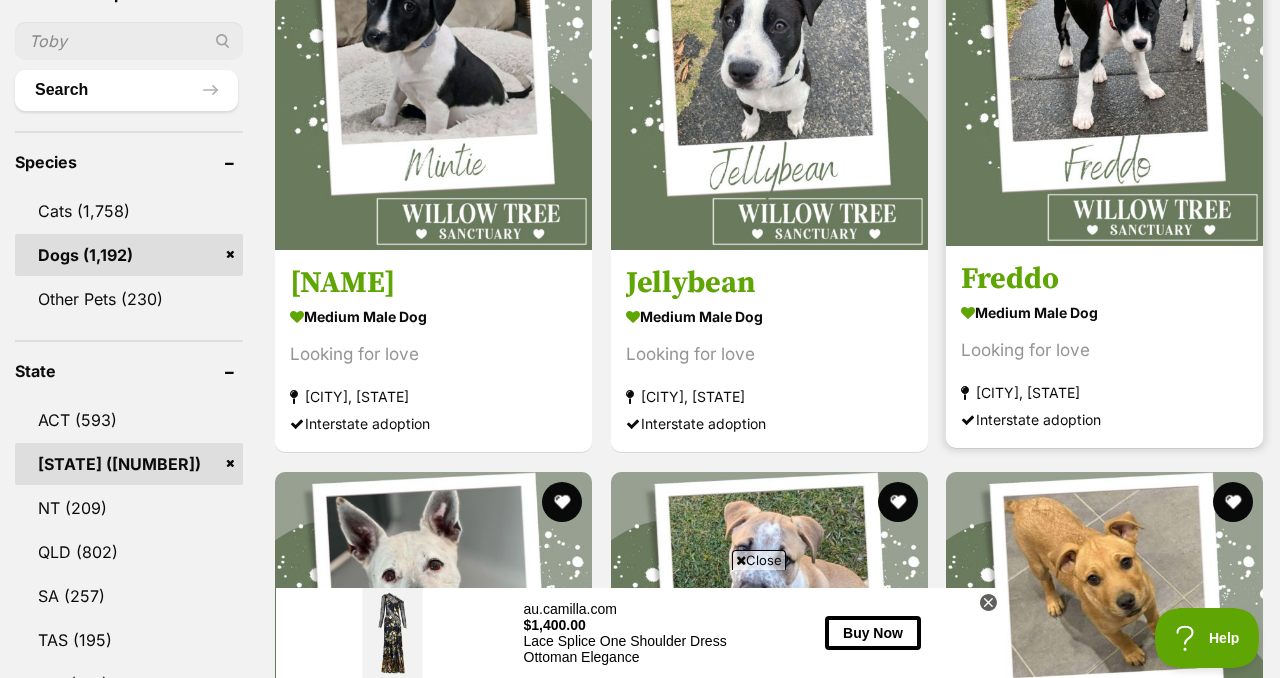 click at bounding box center [1104, 87] 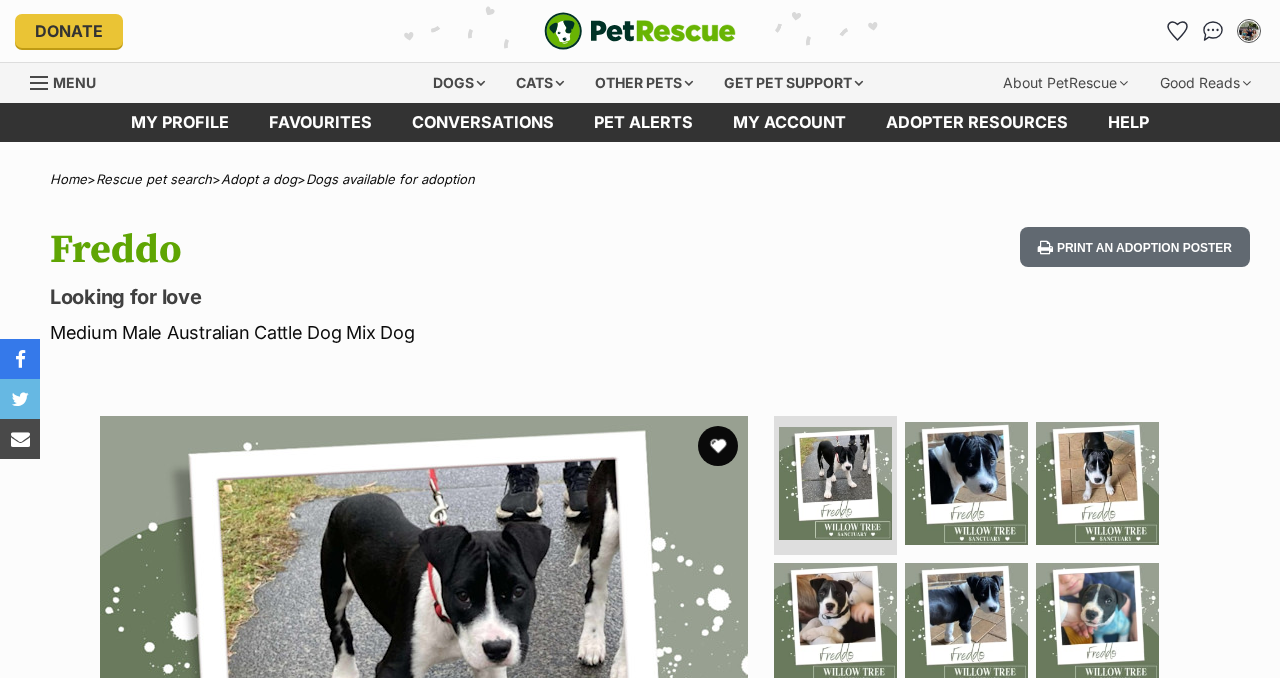 scroll, scrollTop: 40, scrollLeft: 0, axis: vertical 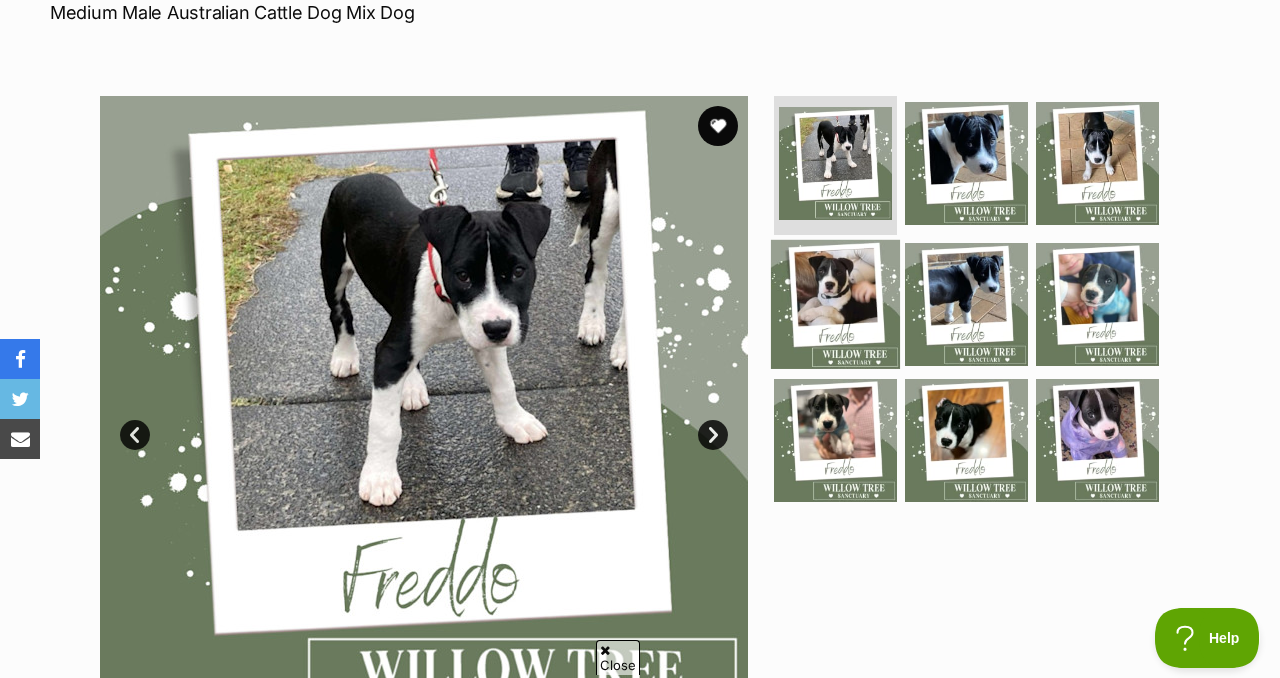 click at bounding box center [835, 304] 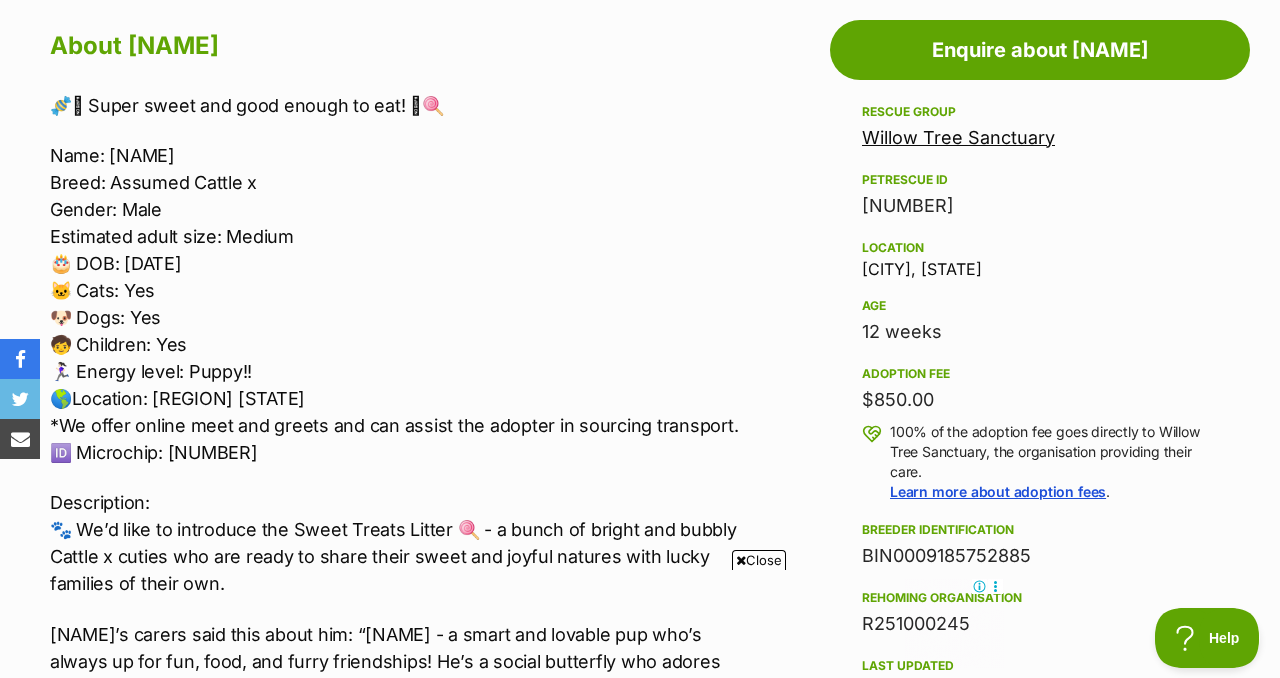 scroll, scrollTop: 1120, scrollLeft: 0, axis: vertical 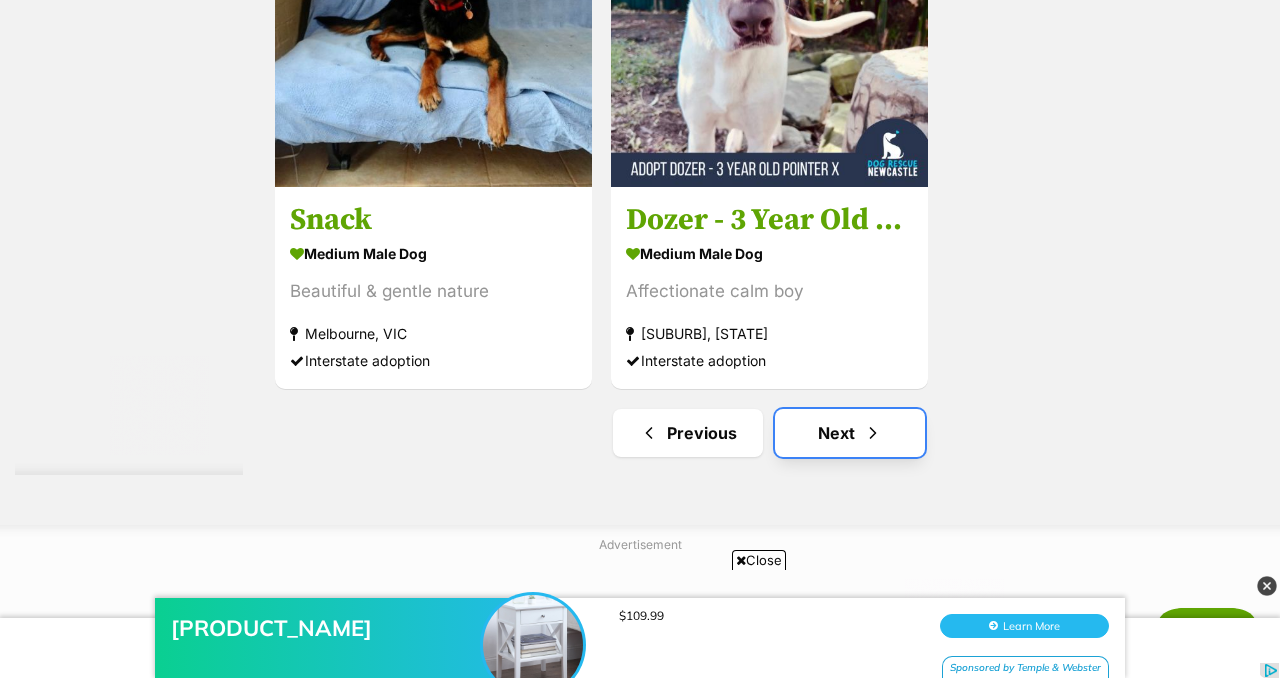 click on "Next" at bounding box center (850, 433) 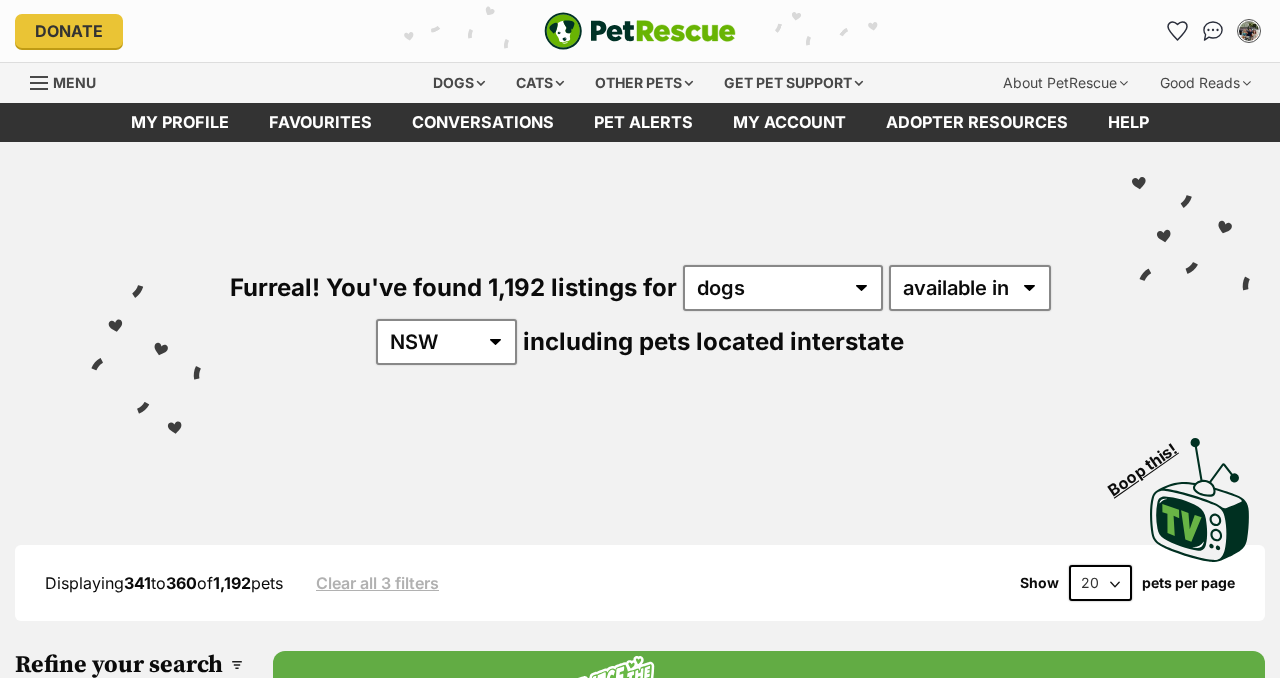 scroll, scrollTop: 40, scrollLeft: 0, axis: vertical 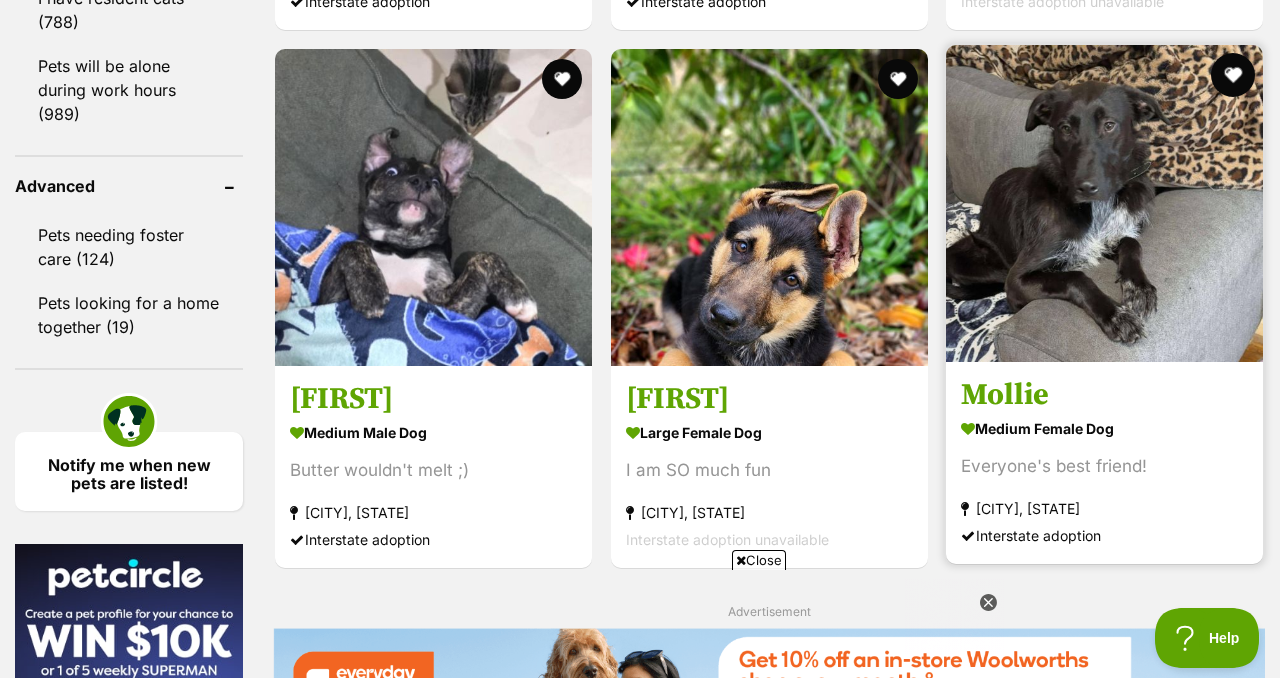 click at bounding box center (1233, 75) 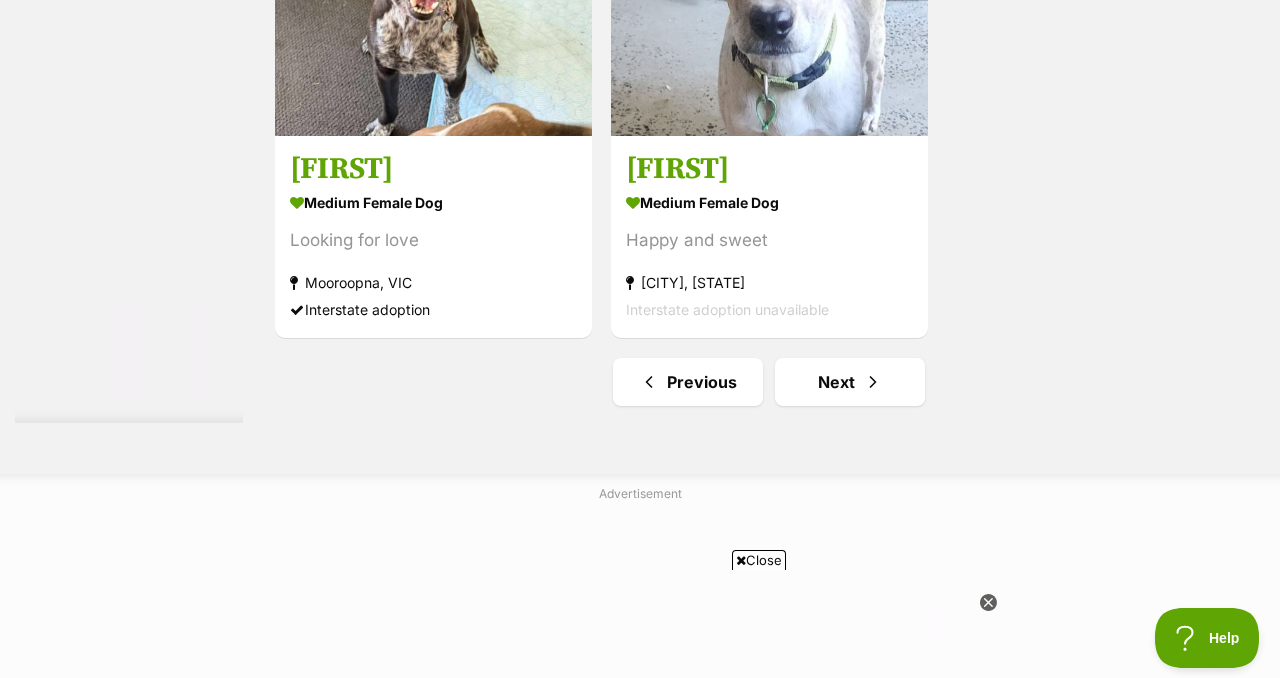 scroll, scrollTop: 4837, scrollLeft: 0, axis: vertical 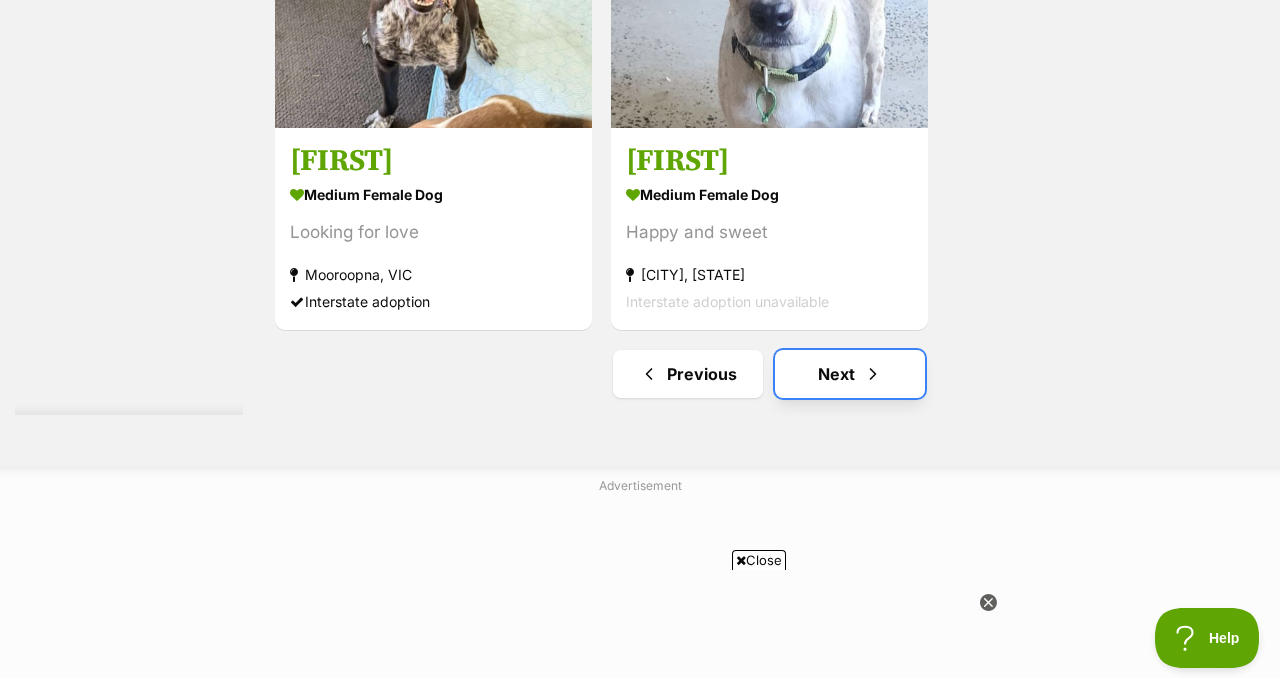 click on "Next" at bounding box center [850, 374] 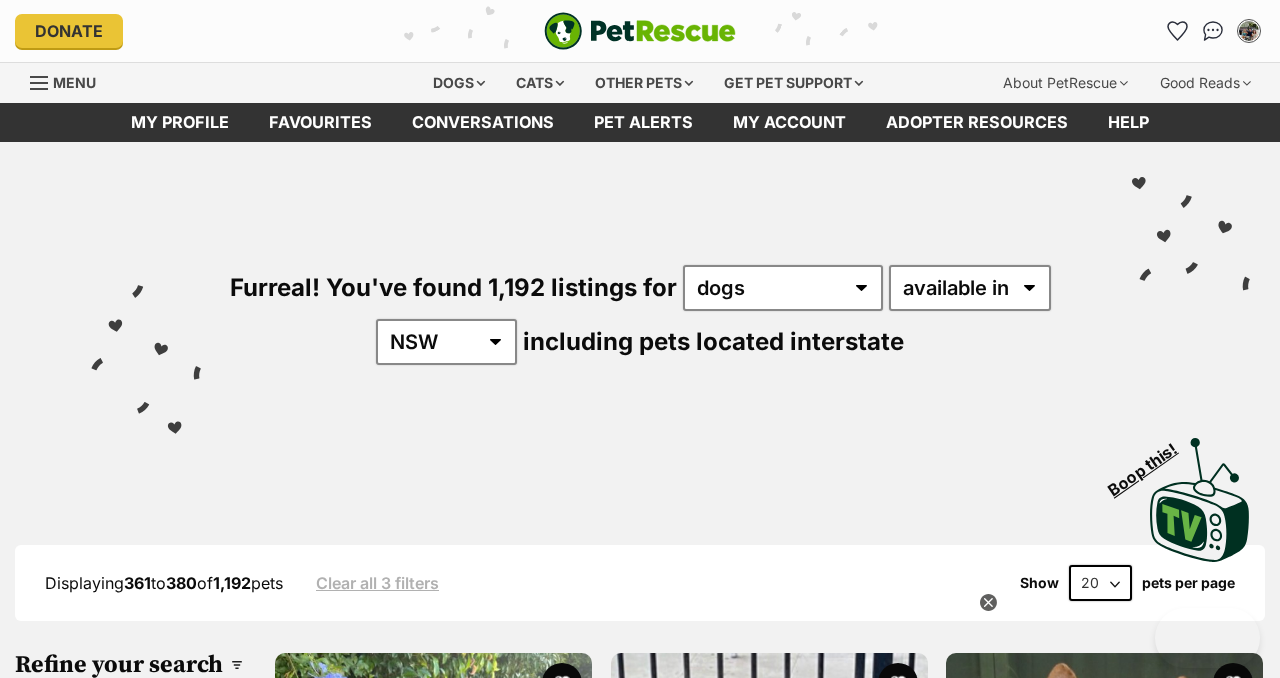 scroll, scrollTop: 0, scrollLeft: 0, axis: both 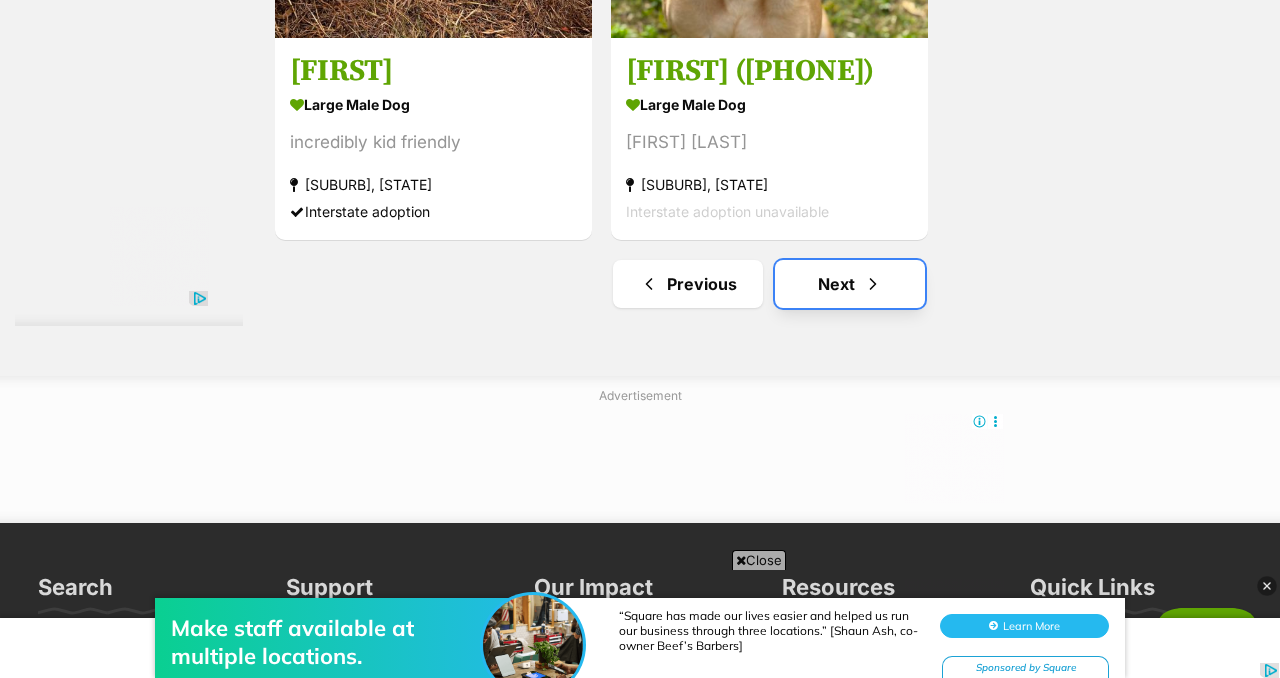 click on "Next" at bounding box center [850, 284] 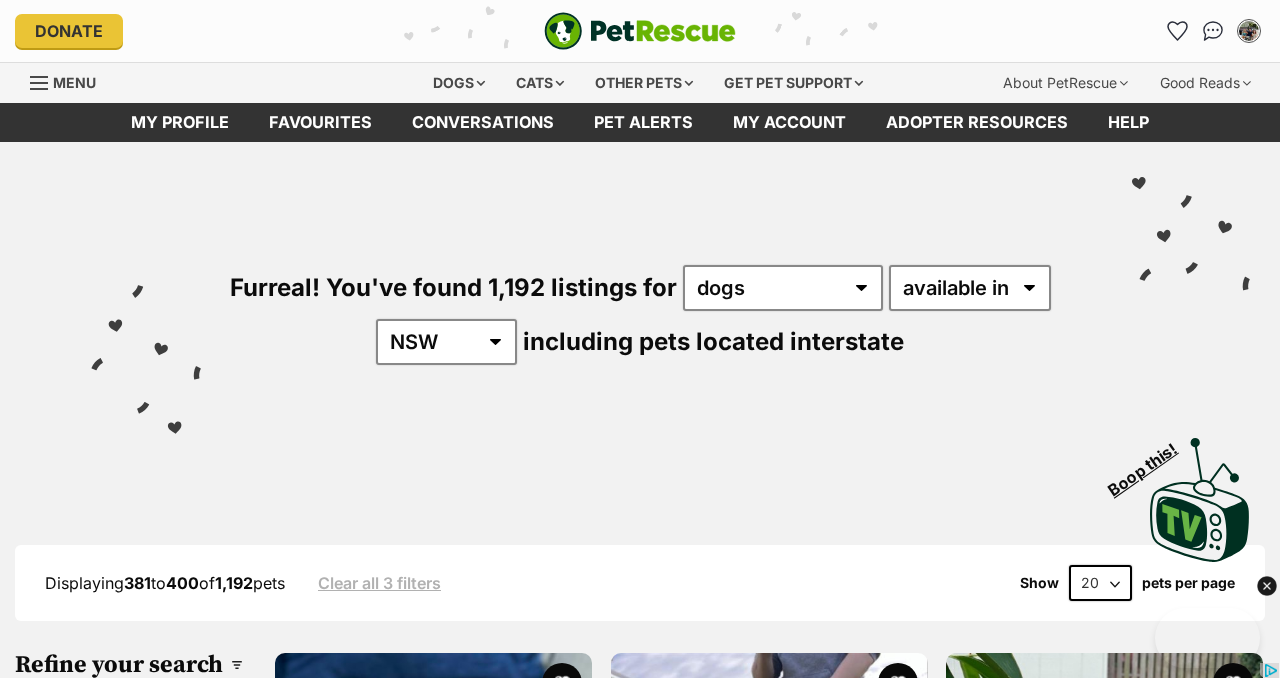 scroll, scrollTop: 0, scrollLeft: 0, axis: both 